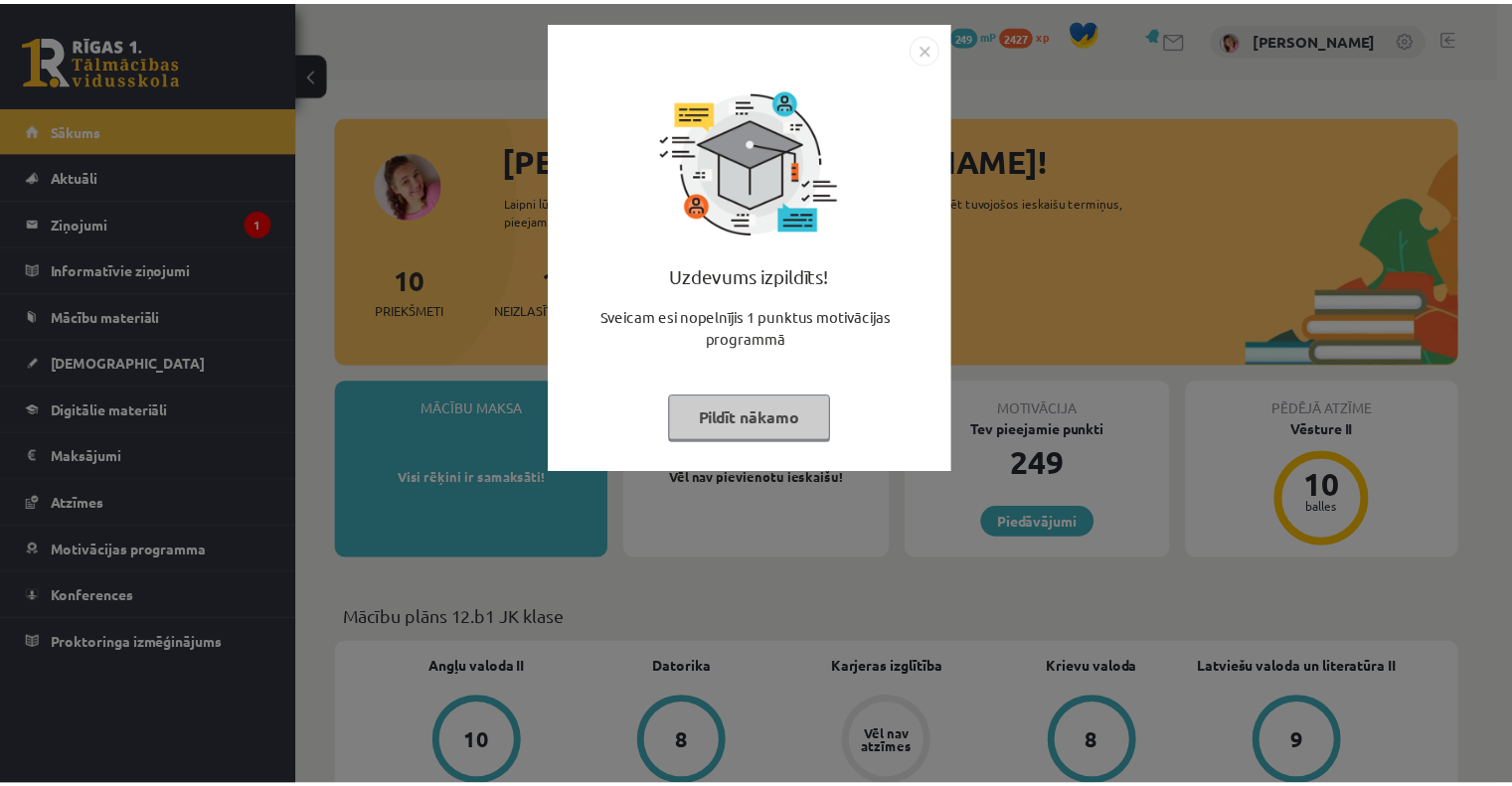 scroll, scrollTop: 0, scrollLeft: 0, axis: both 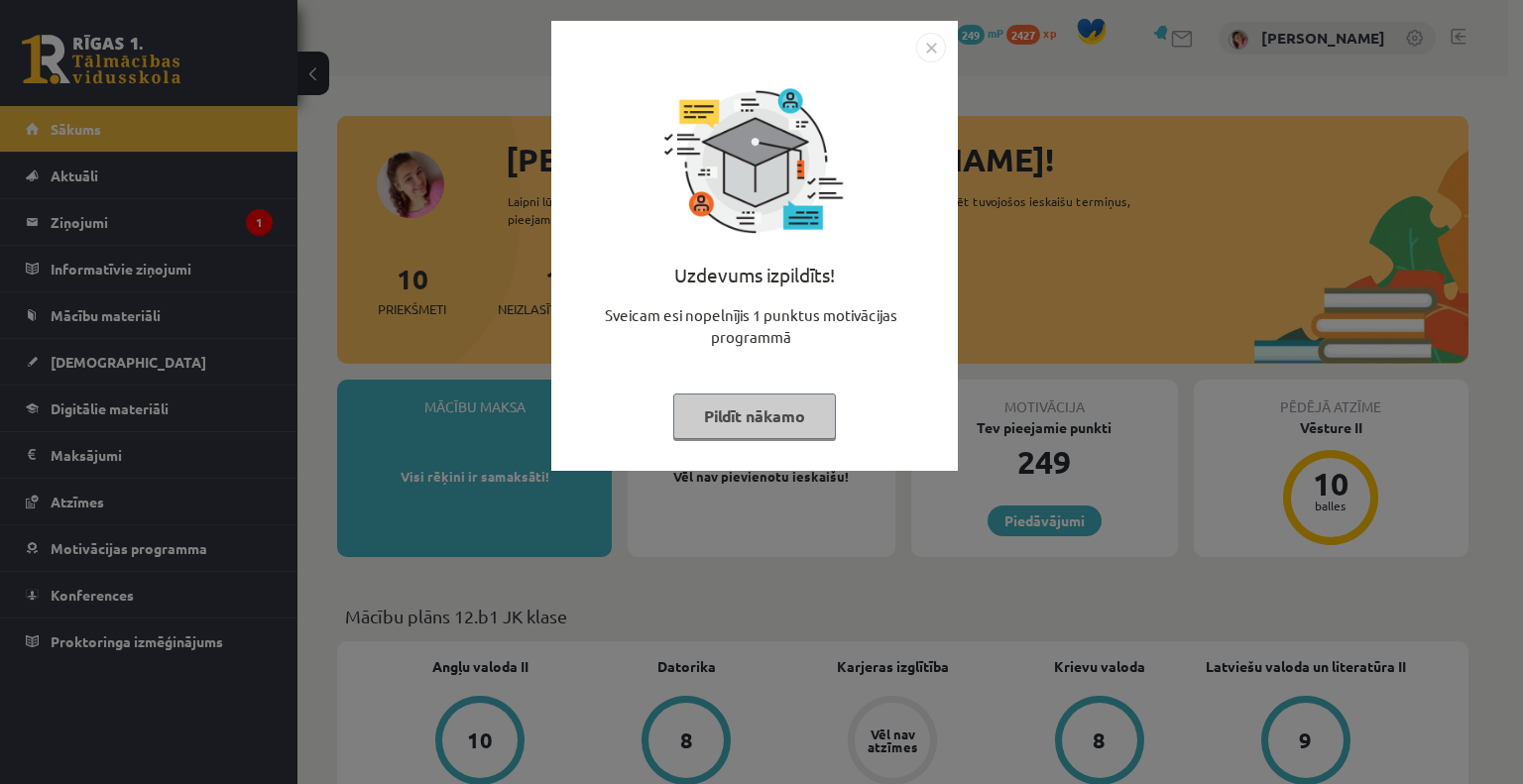 click on "Pildīt nākamo" at bounding box center (755, 416) 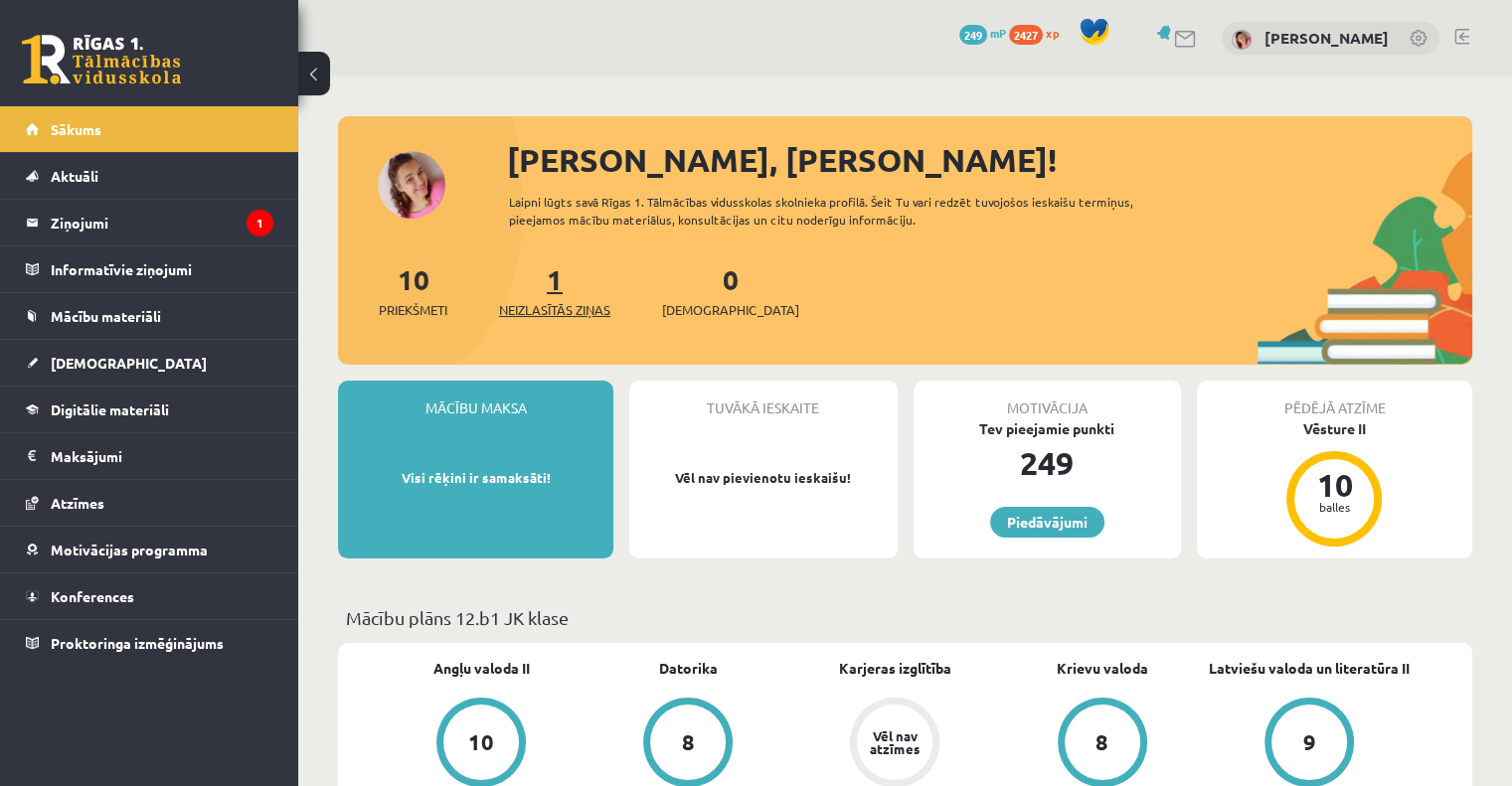 click on "Neizlasītās ziņas" at bounding box center [555, 310] 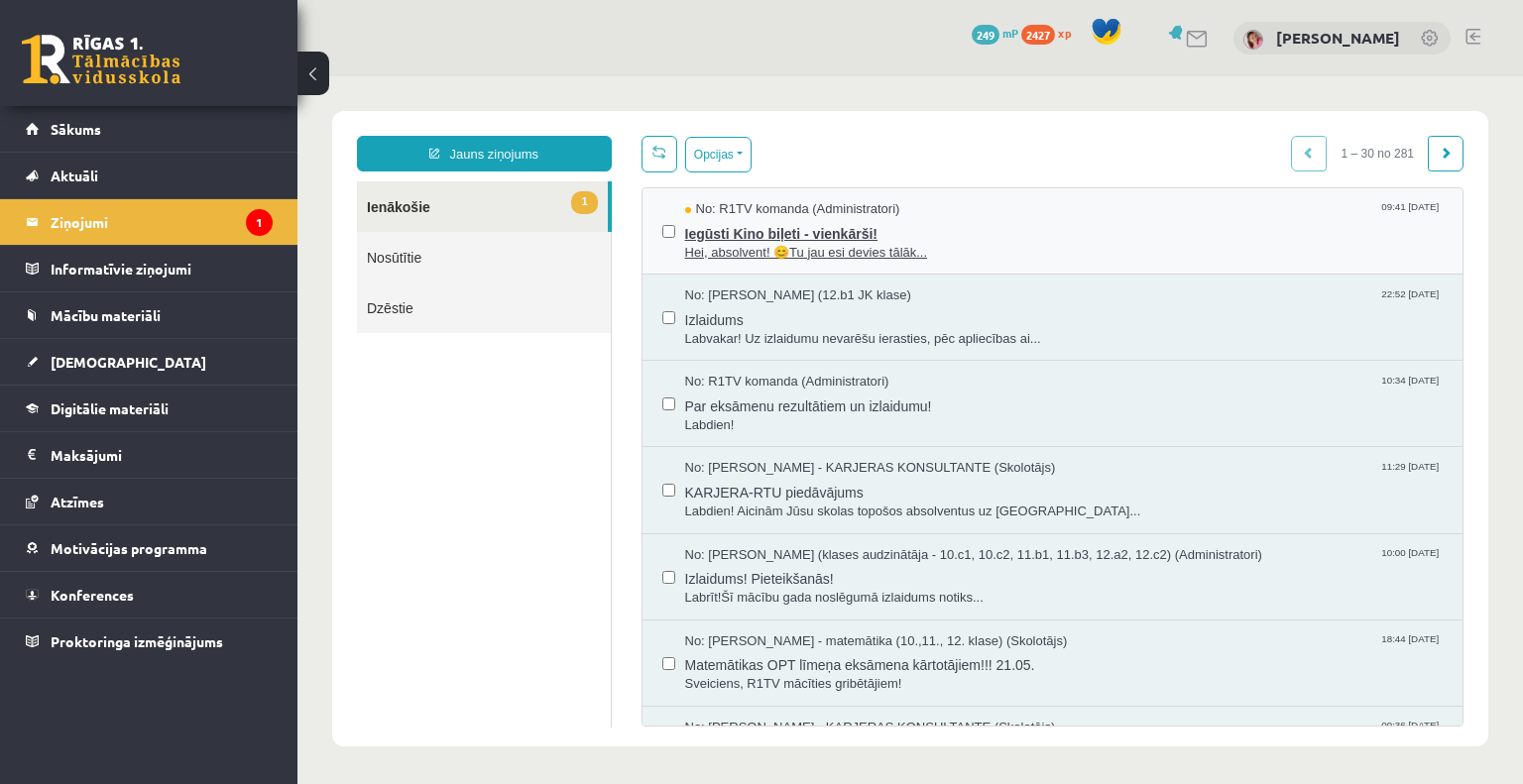scroll, scrollTop: 0, scrollLeft: 0, axis: both 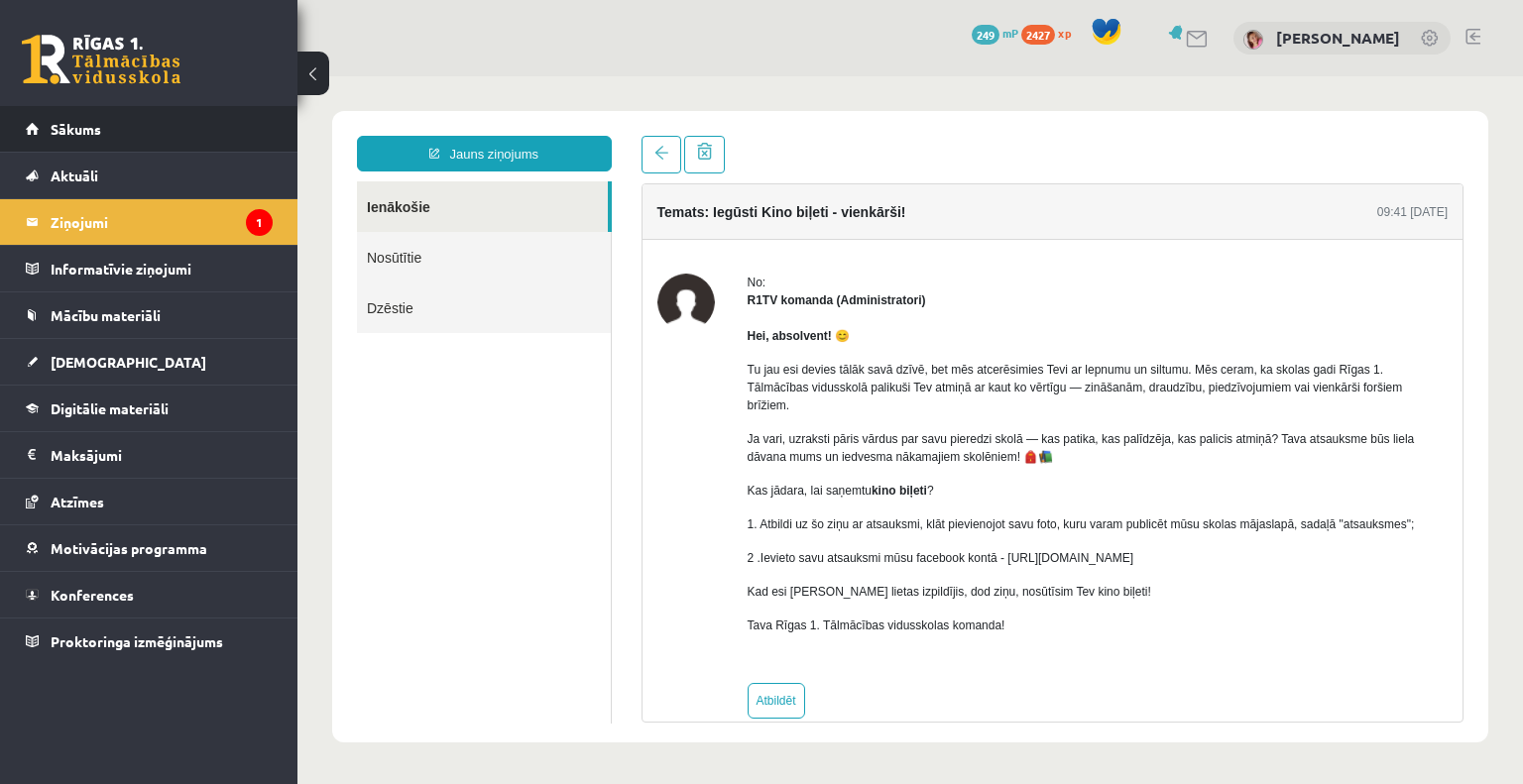 click on "Sākums" at bounding box center (149, 129) 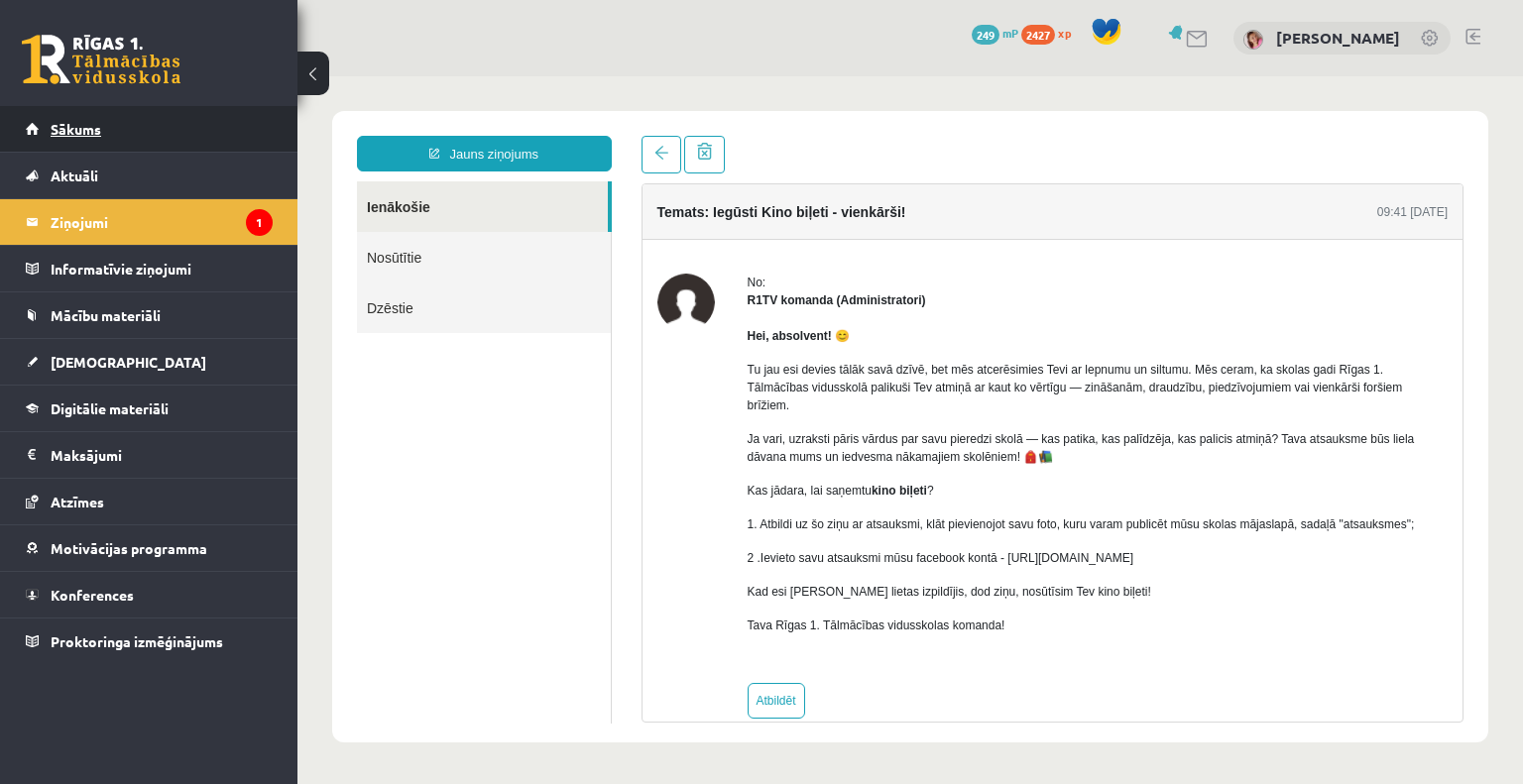 click on "Sākums" at bounding box center [149, 129] 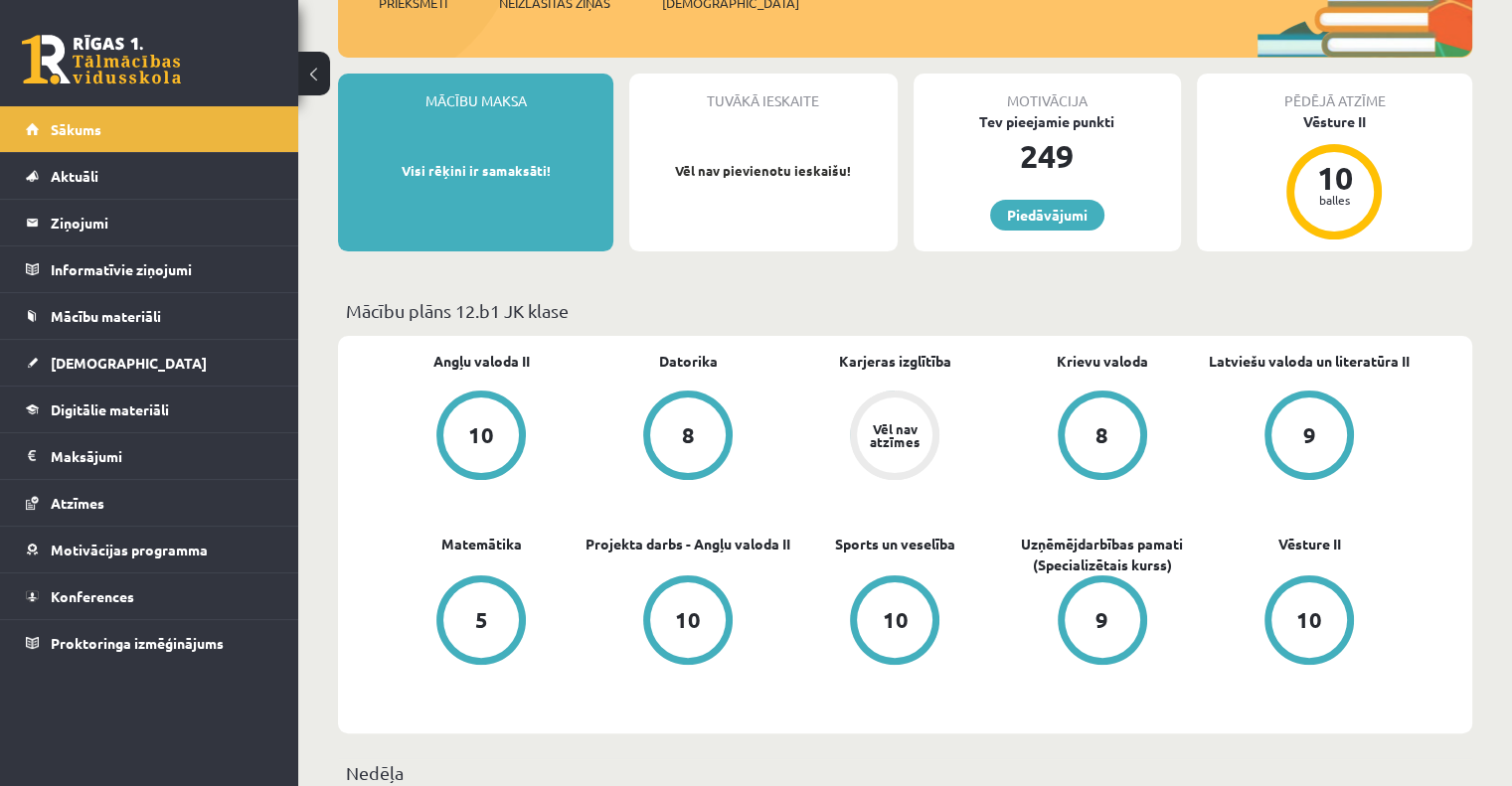 scroll, scrollTop: 0, scrollLeft: 0, axis: both 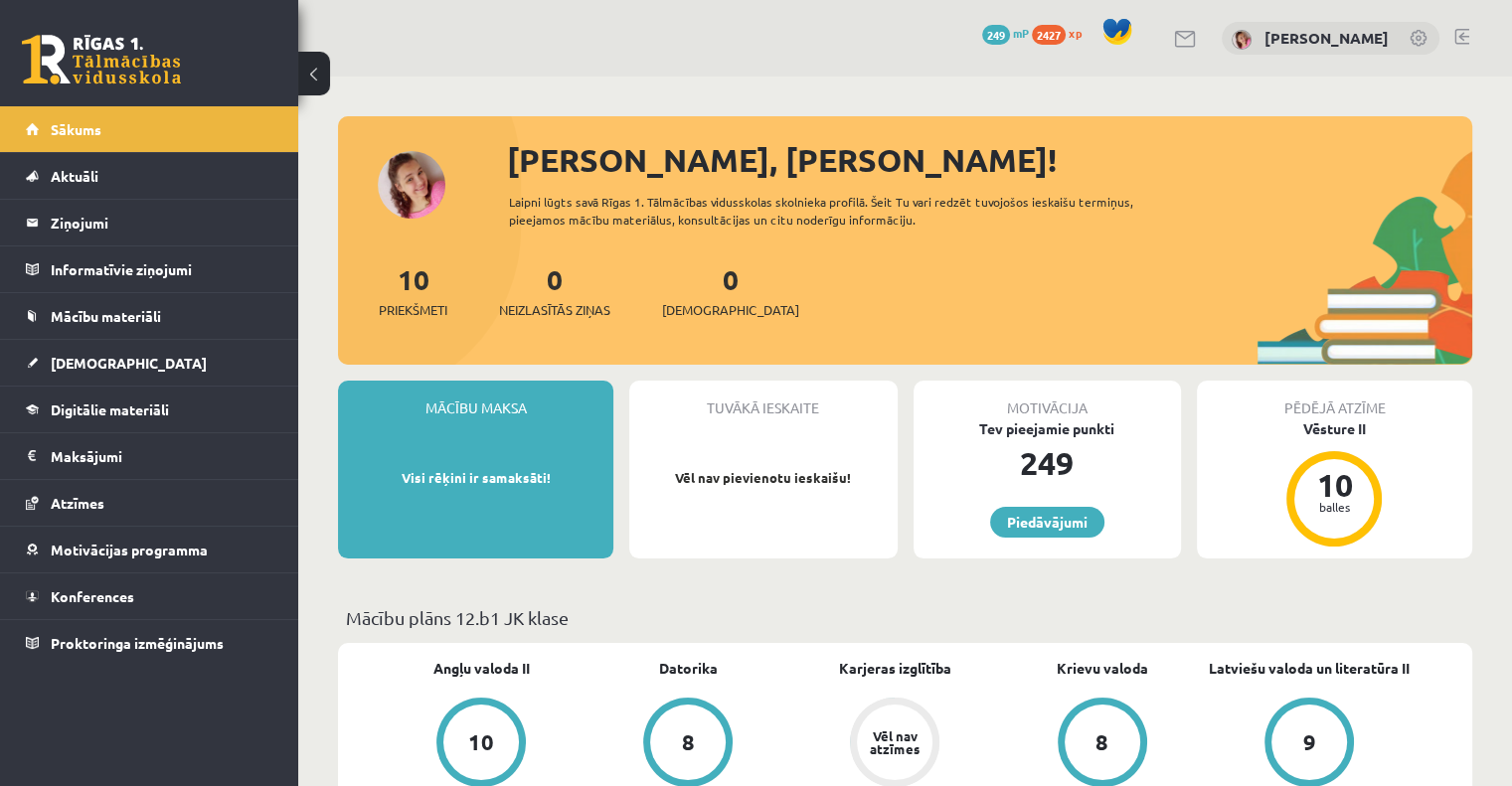click on "Mācību maksa
Visi rēķini ir samaksāti!" at bounding box center [475, 469] 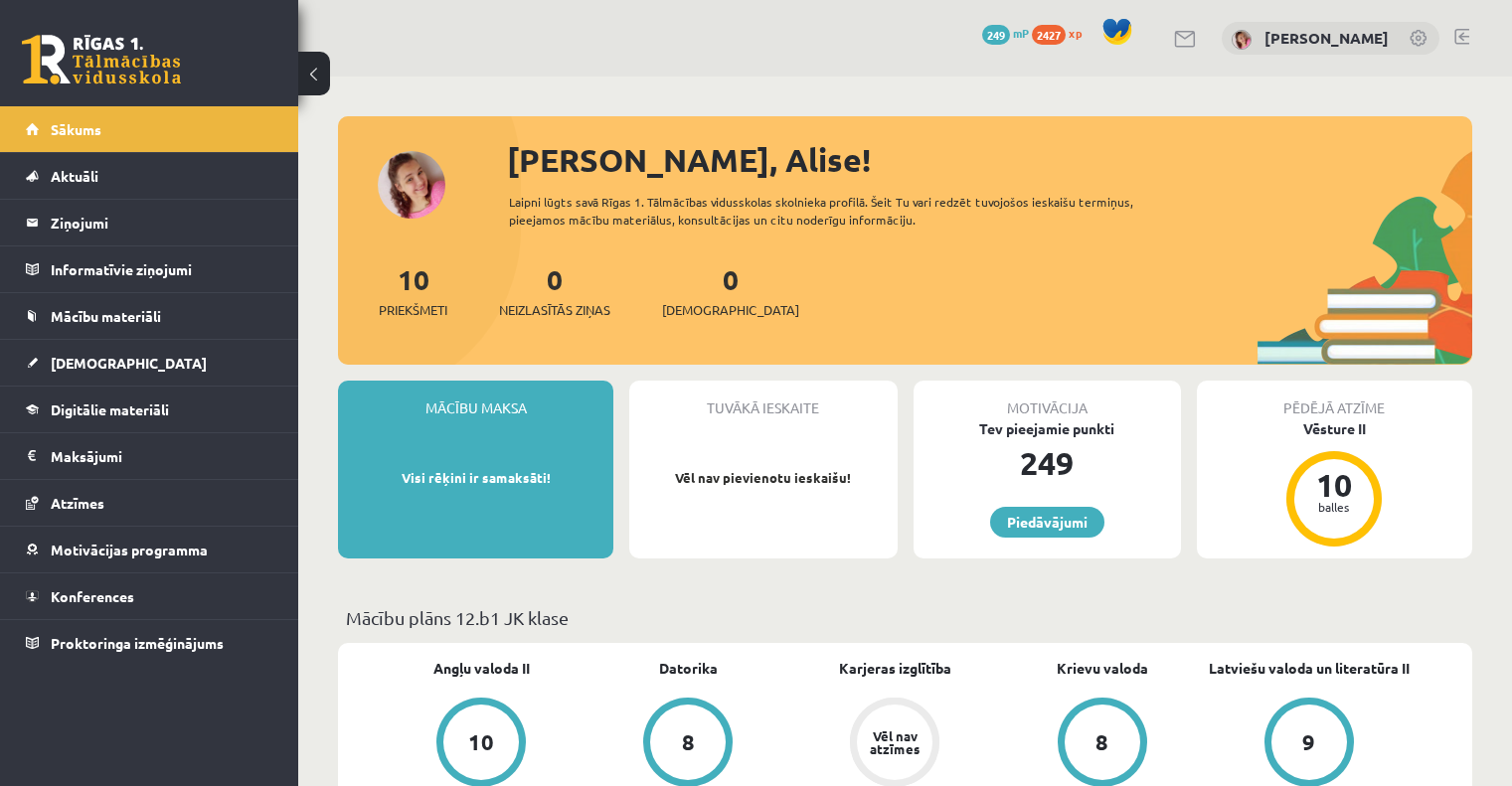 scroll, scrollTop: 0, scrollLeft: 0, axis: both 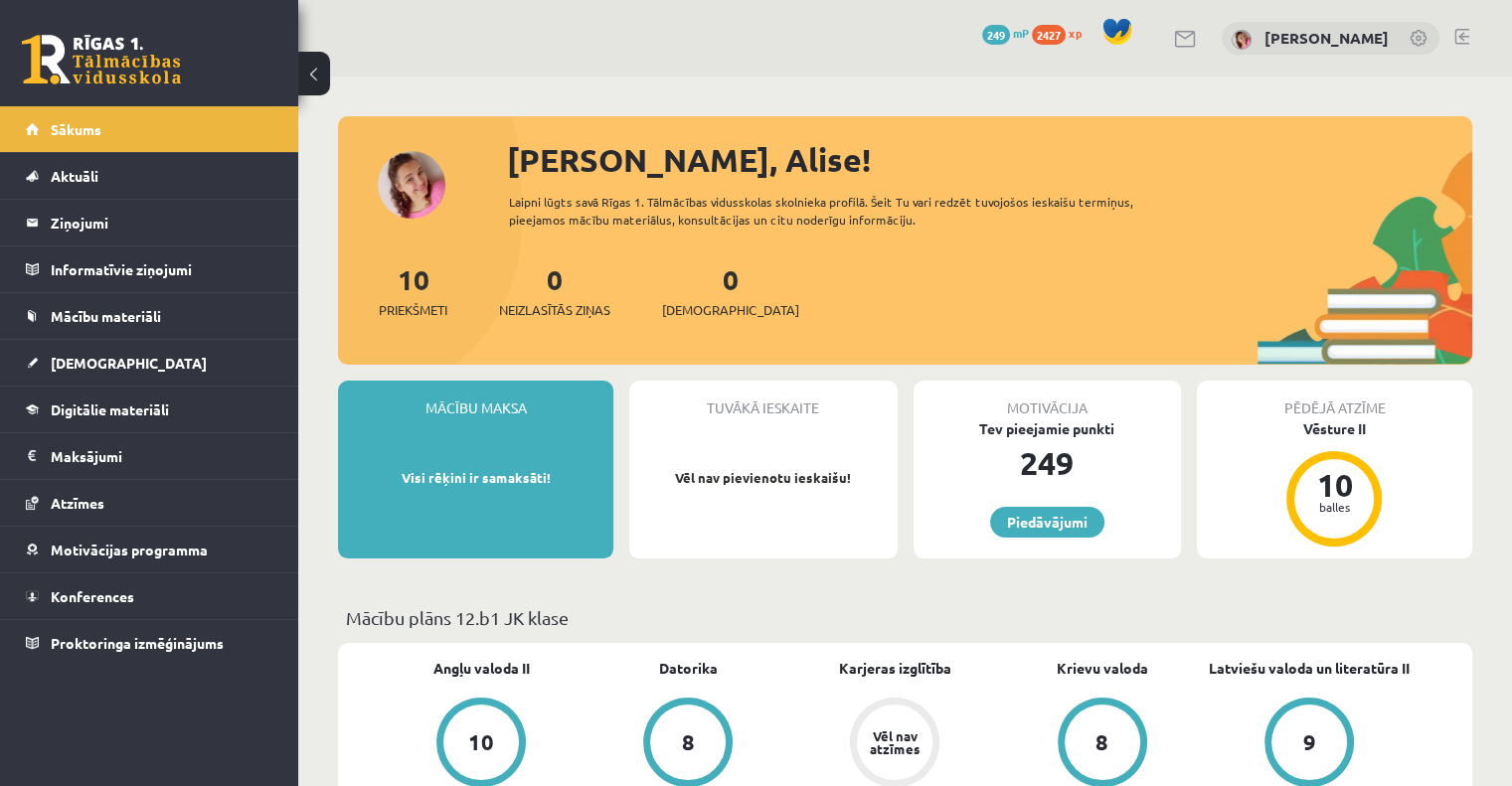 click on "0
Dāvanas
249
mP
2427
xp
[PERSON_NAME]" at bounding box center [905, 38] 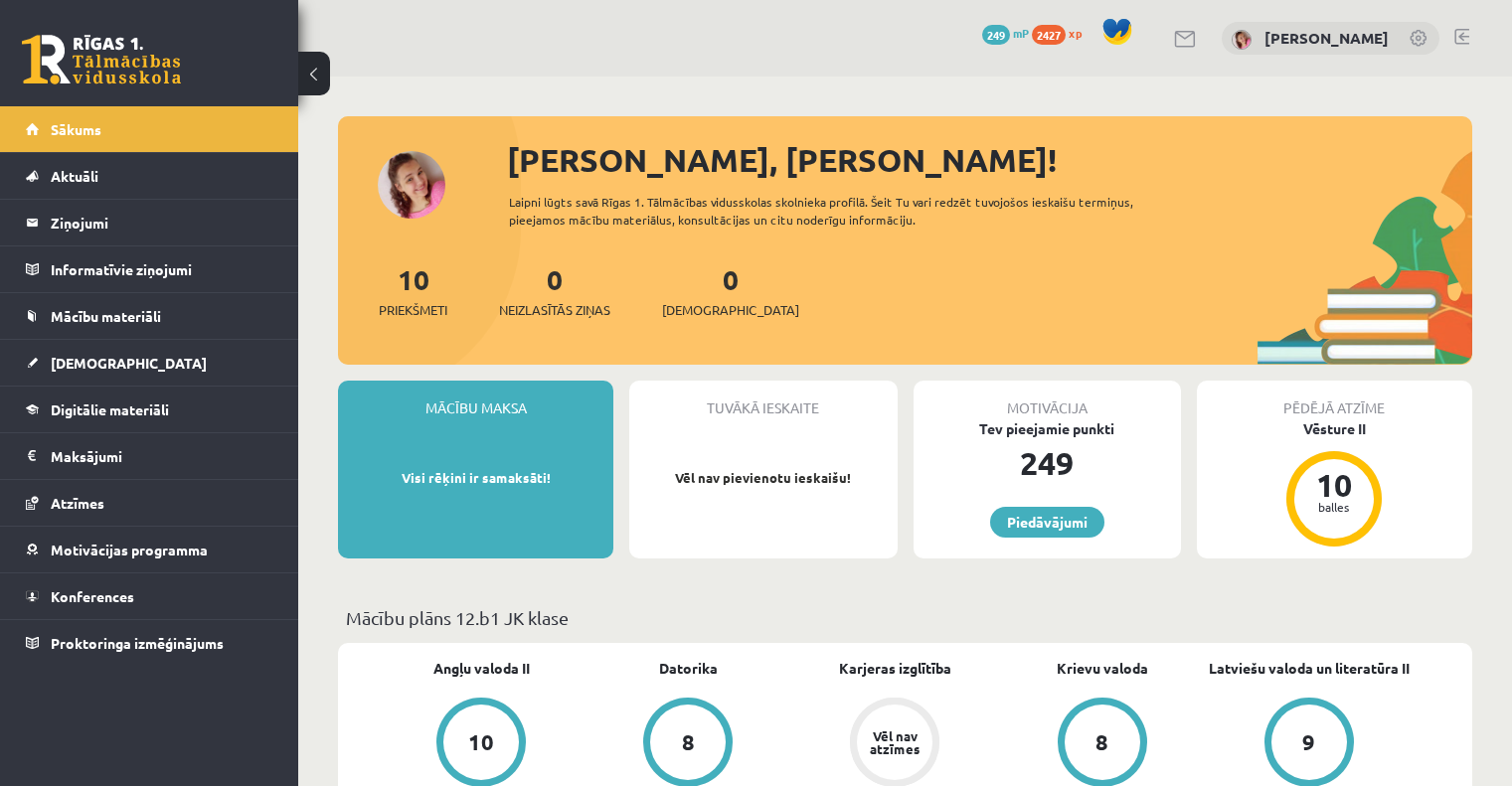 scroll, scrollTop: 0, scrollLeft: 0, axis: both 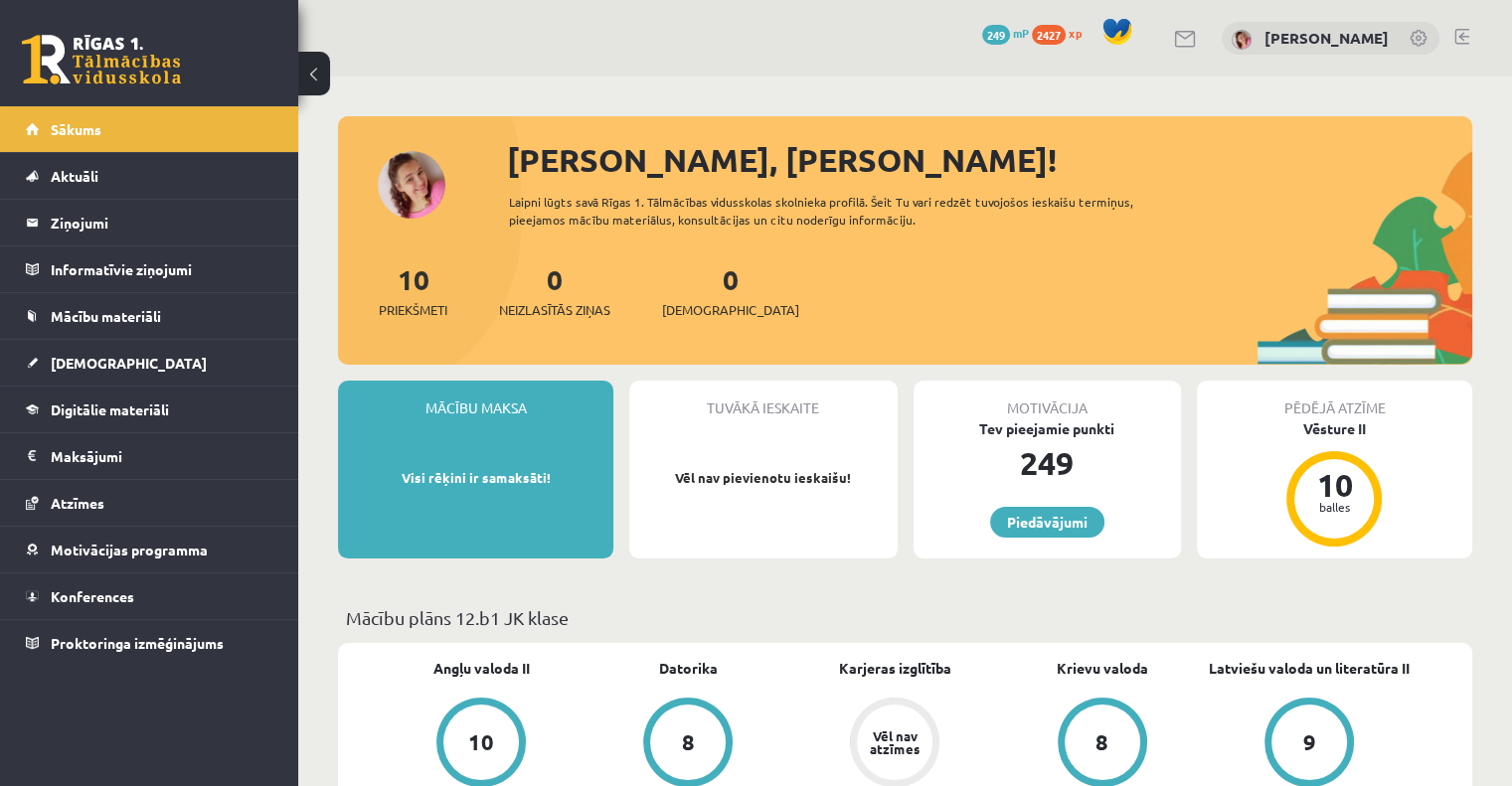 click at bounding box center [1461, 37] 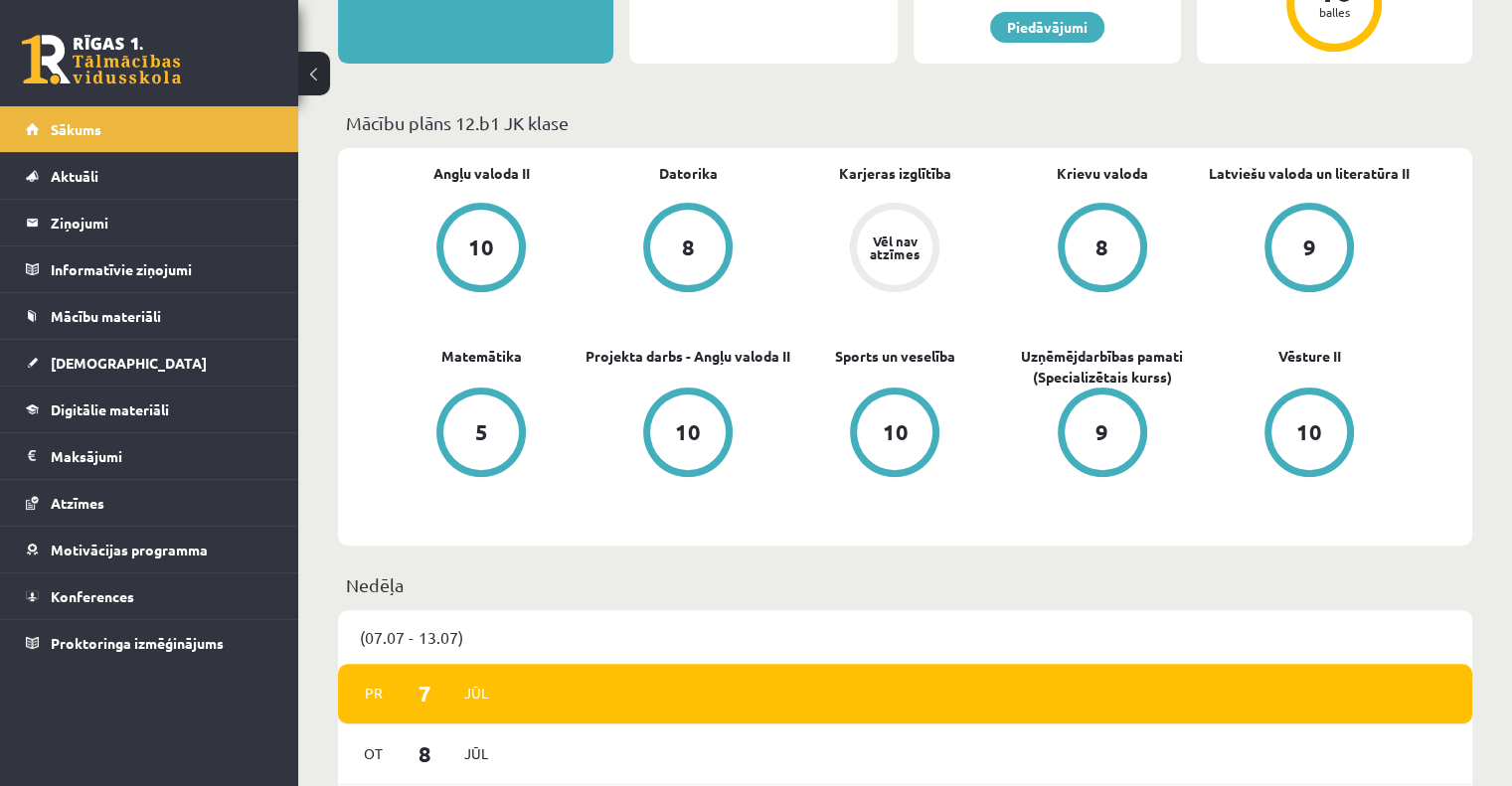 scroll, scrollTop: 0, scrollLeft: 0, axis: both 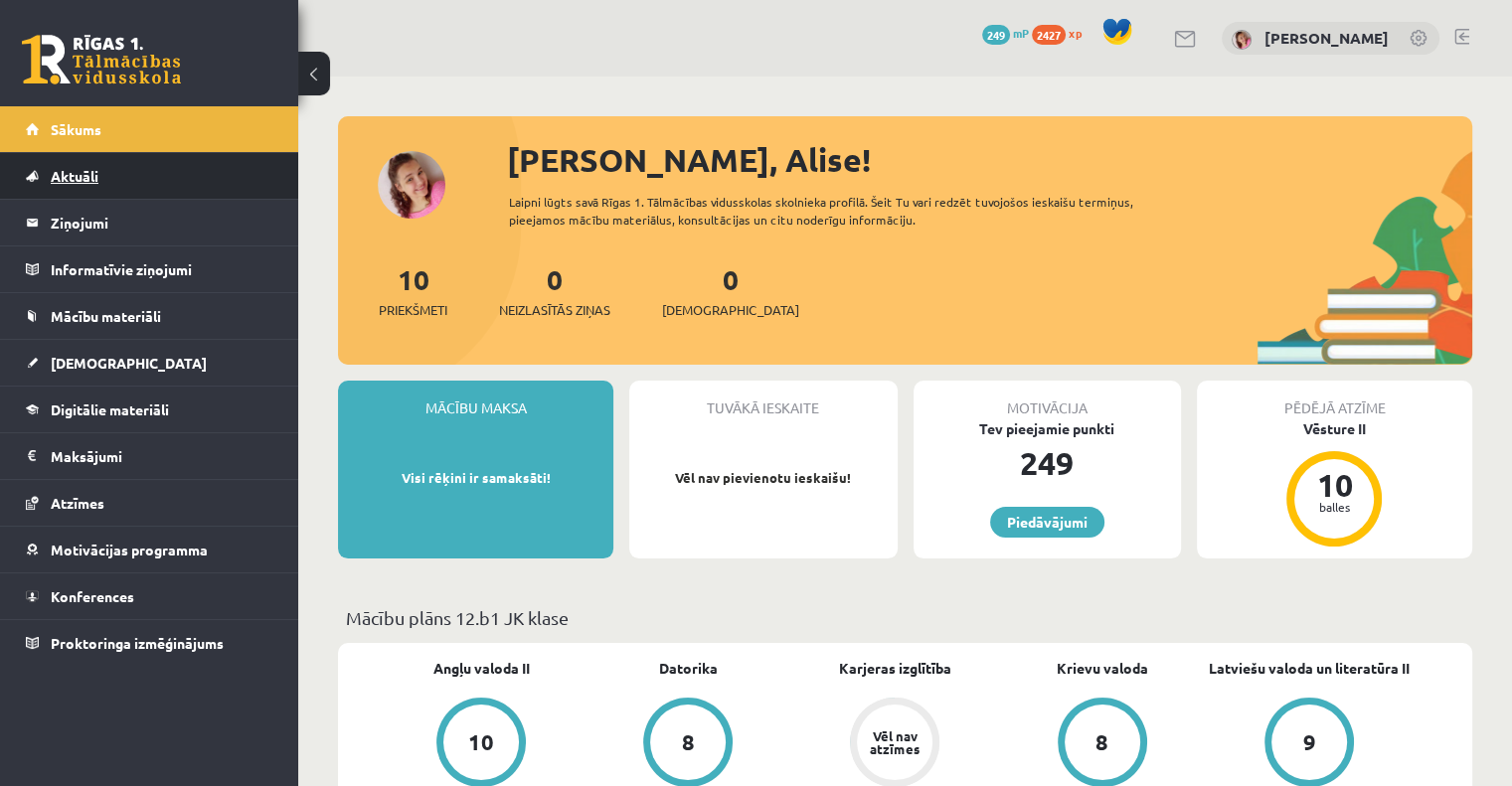 click on "Aktuāli" at bounding box center (149, 176) 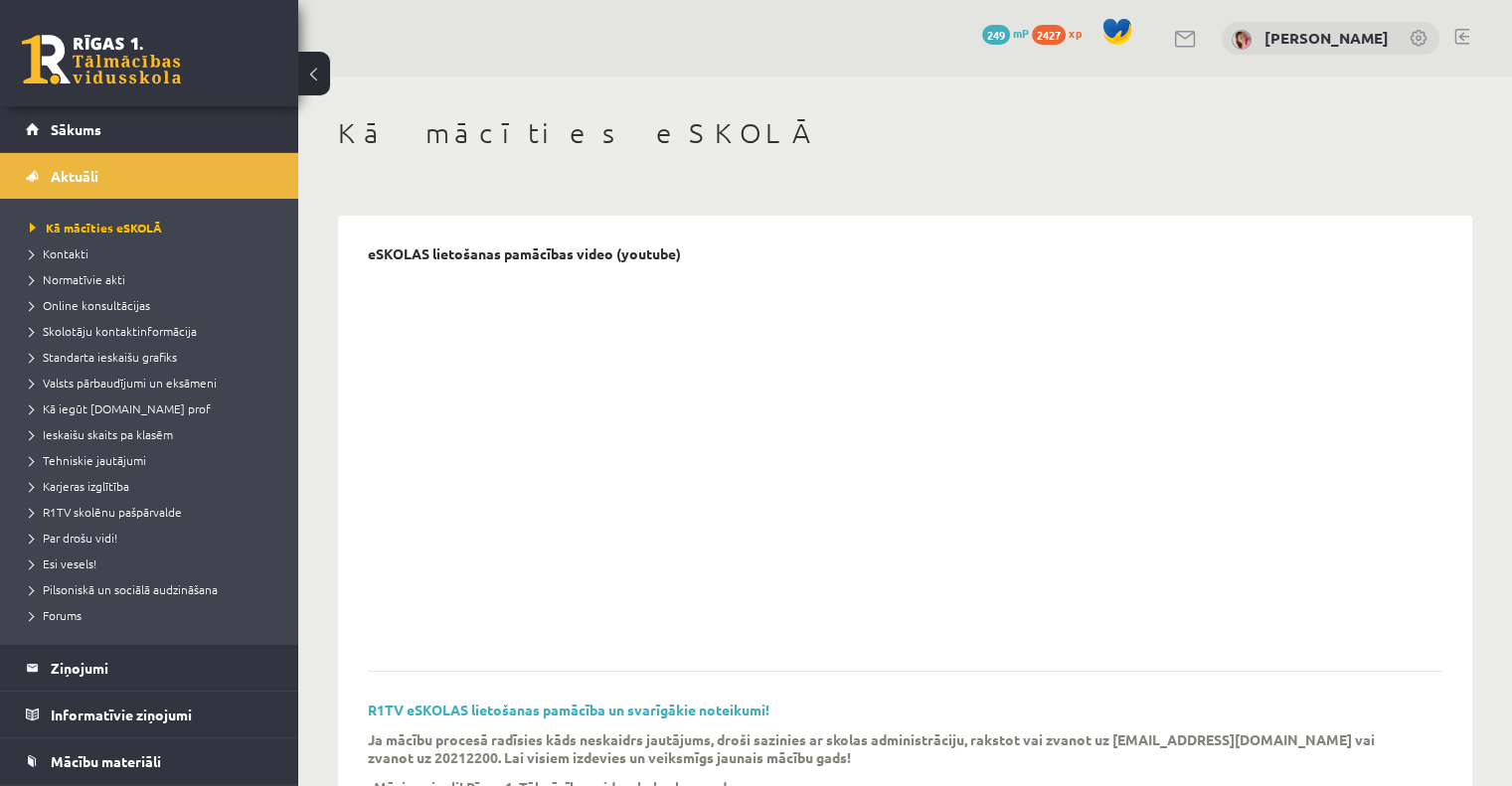 click on "Normatīvie akti" at bounding box center (154, 279) 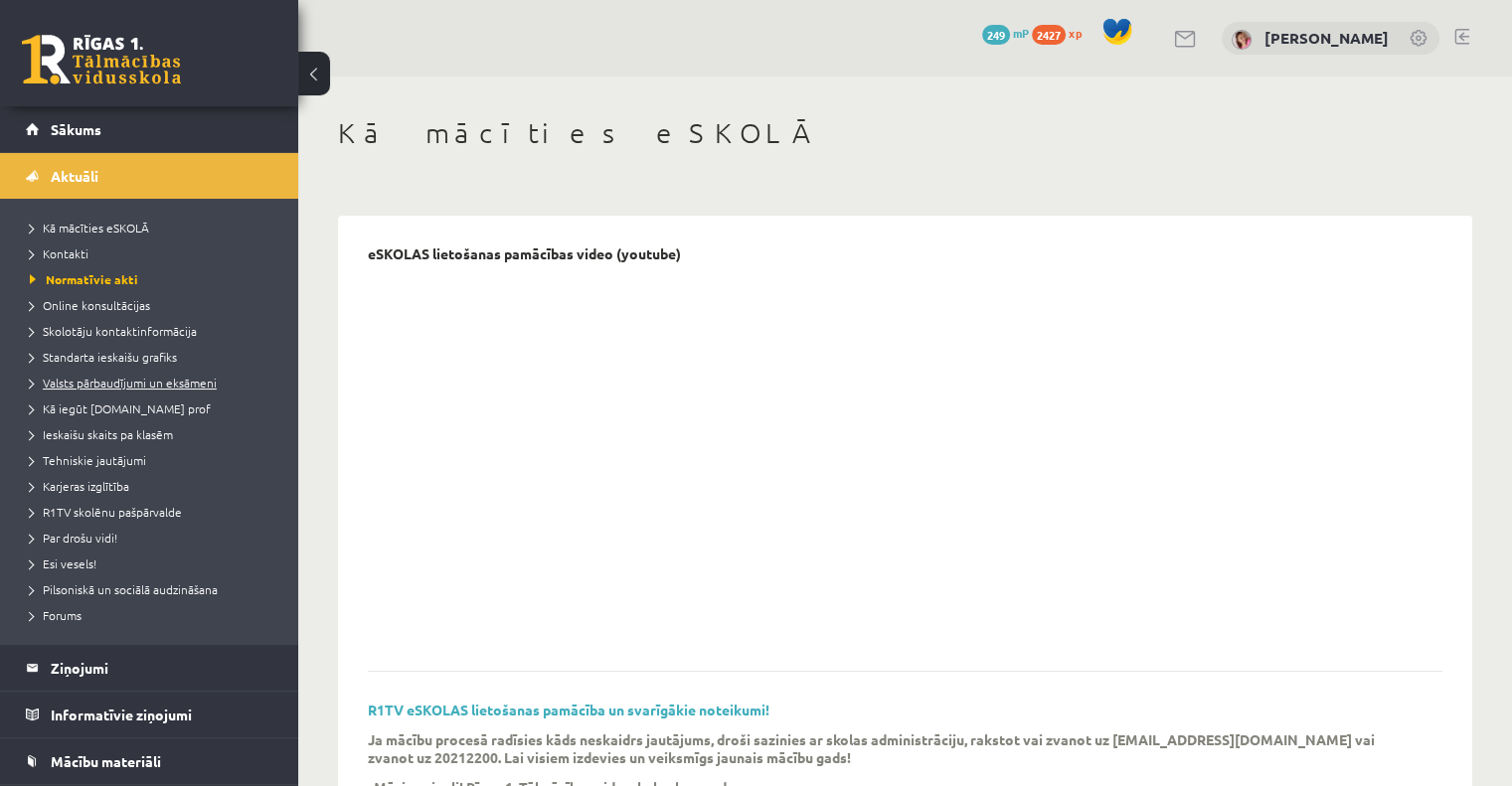 click on "Valsts pārbaudījumi un eksāmeni" at bounding box center (123, 383) 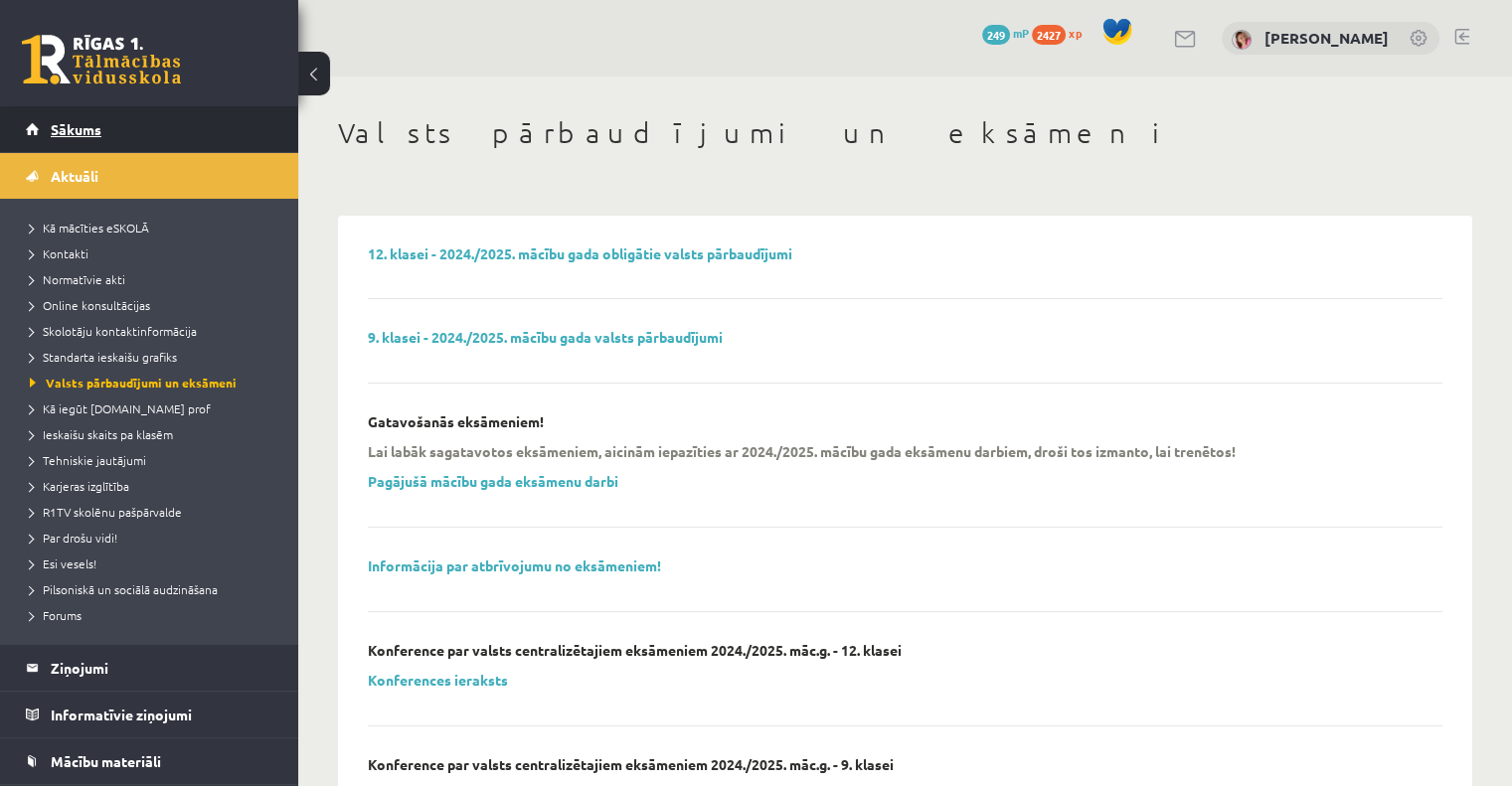 click on "Sākums" at bounding box center [149, 129] 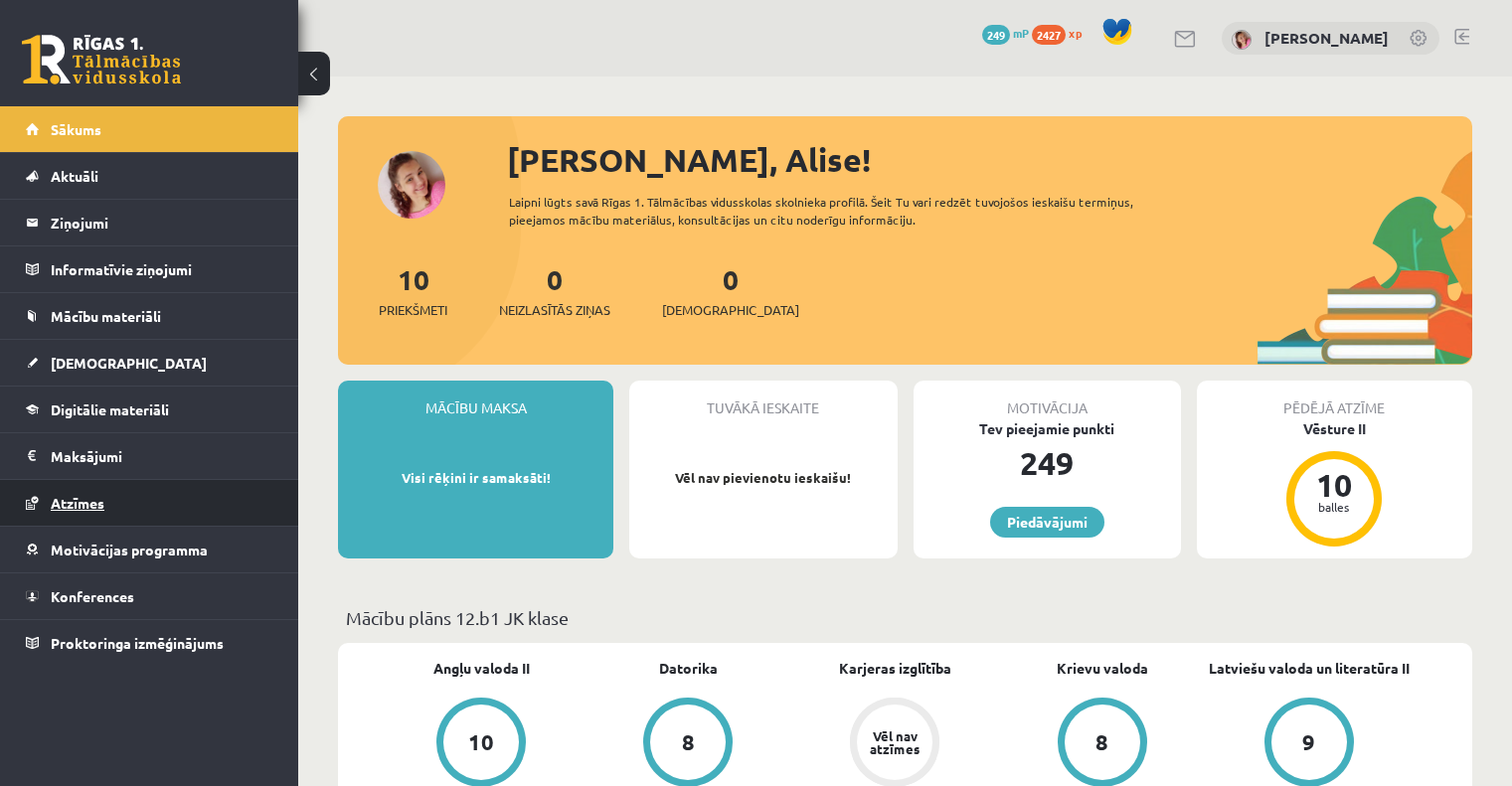 scroll, scrollTop: 0, scrollLeft: 0, axis: both 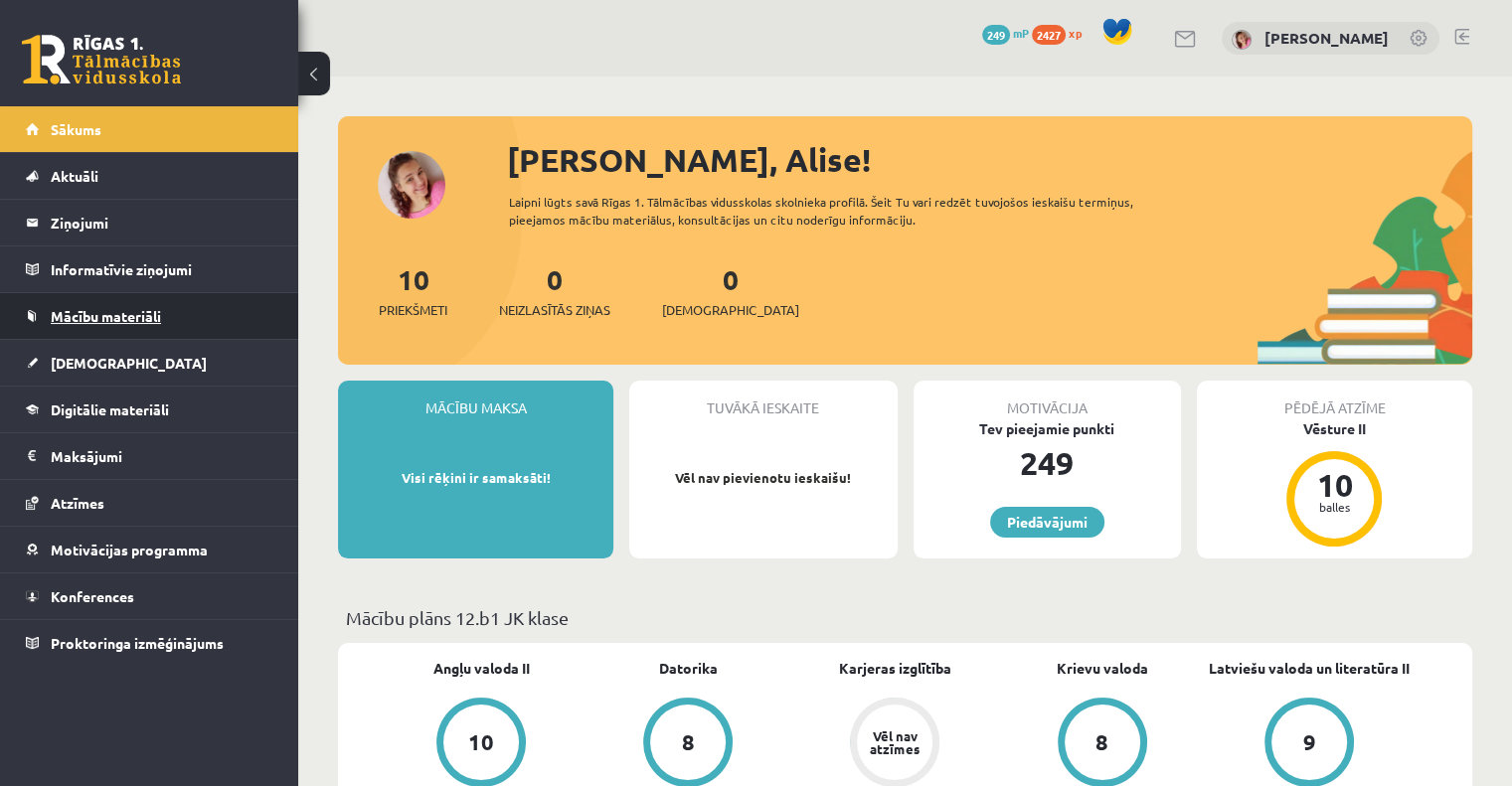 click on "Mācību materiāli" at bounding box center [105, 316] 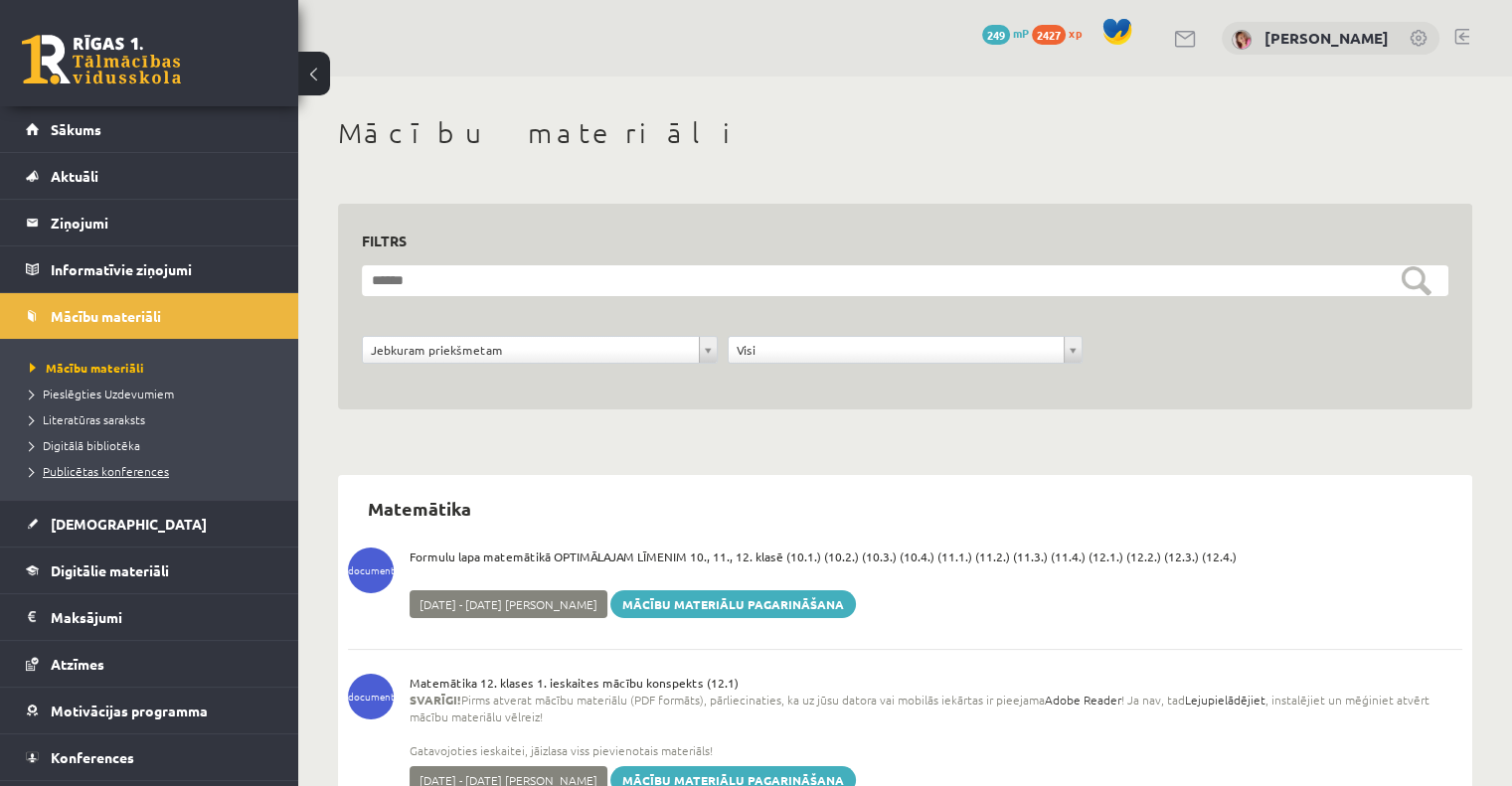 click on "Publicētas konferences" at bounding box center (99, 471) 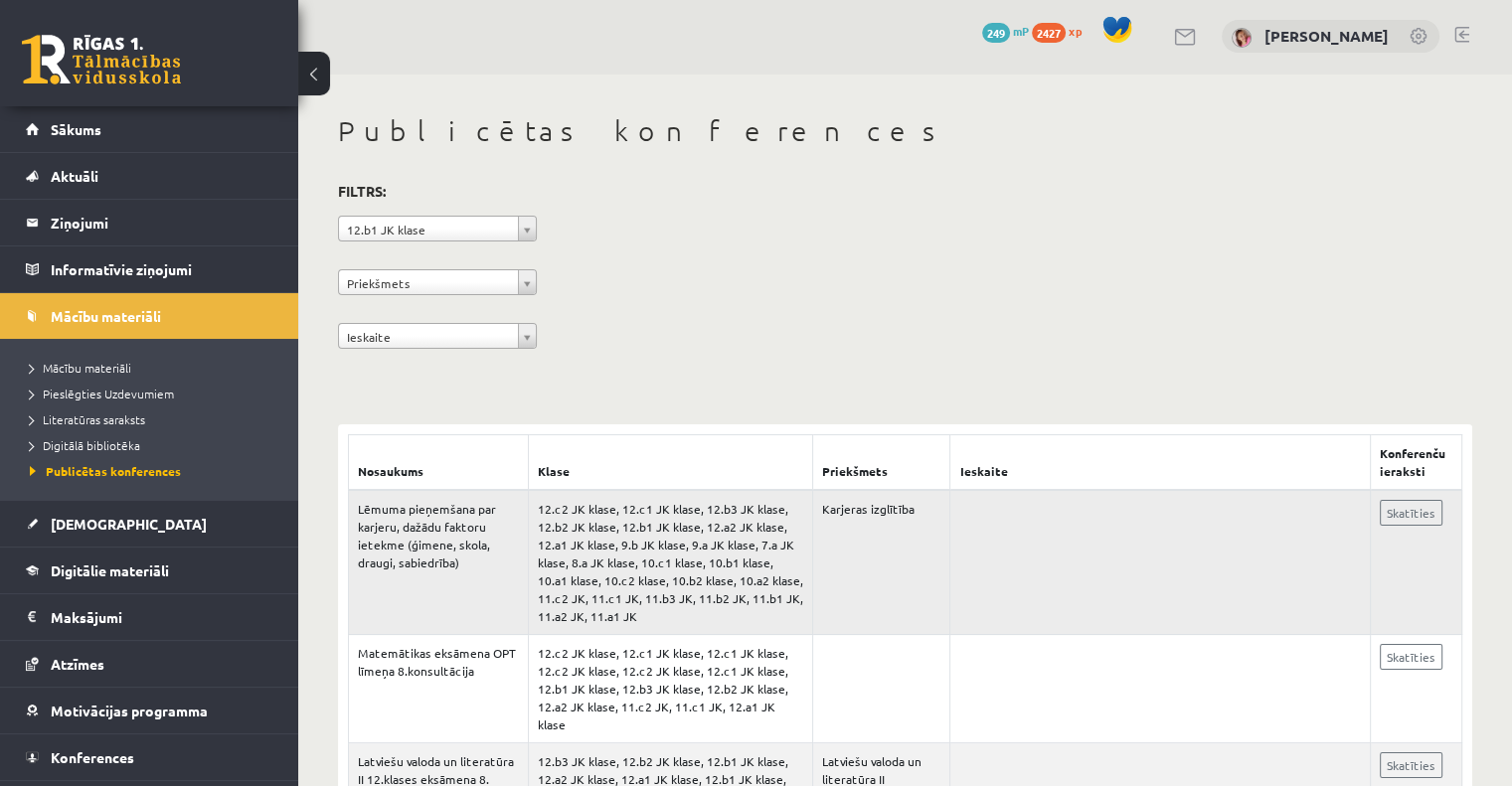 scroll, scrollTop: 1, scrollLeft: 0, axis: vertical 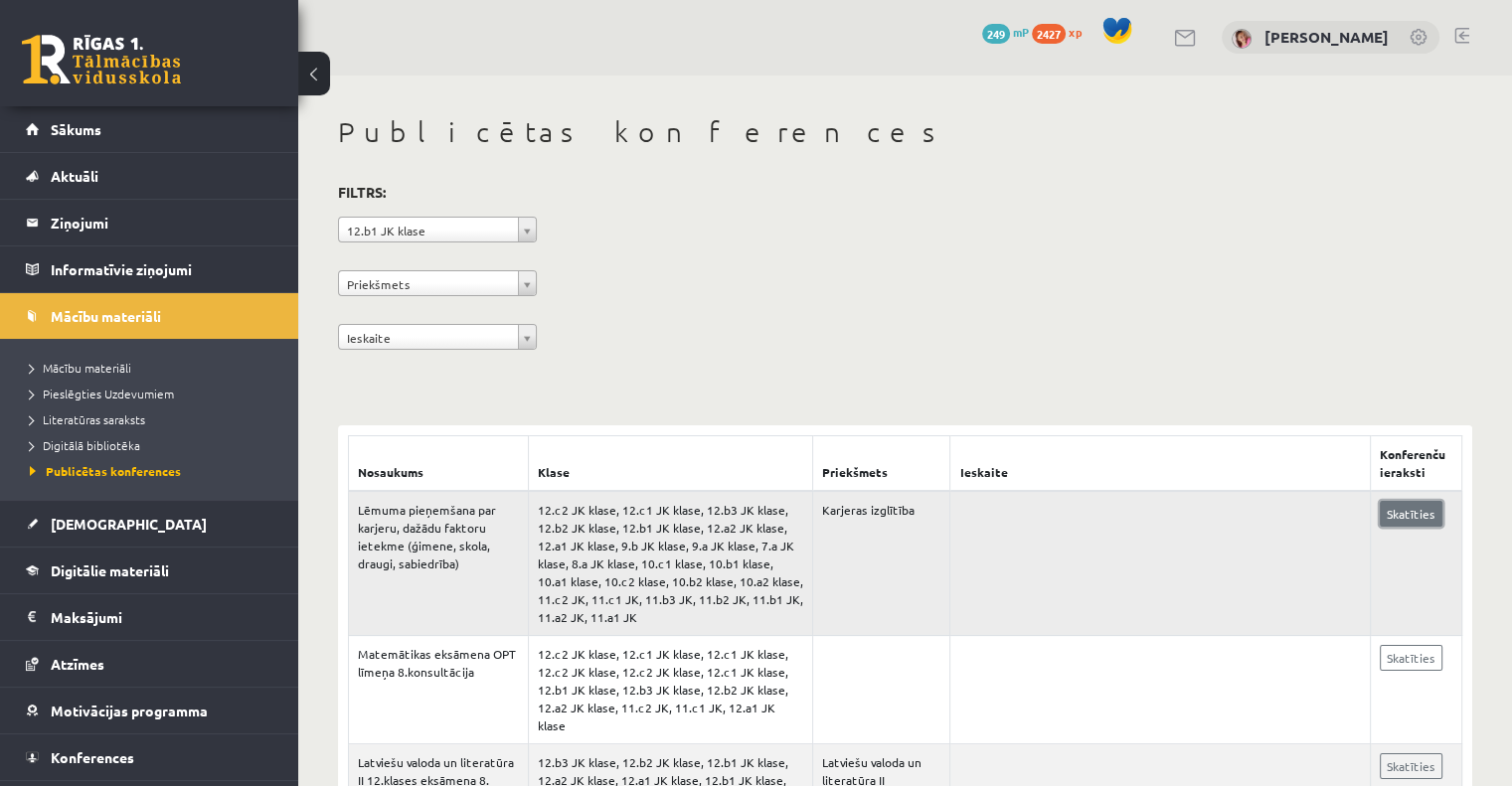 click on "Skatīties" at bounding box center (1411, 514) 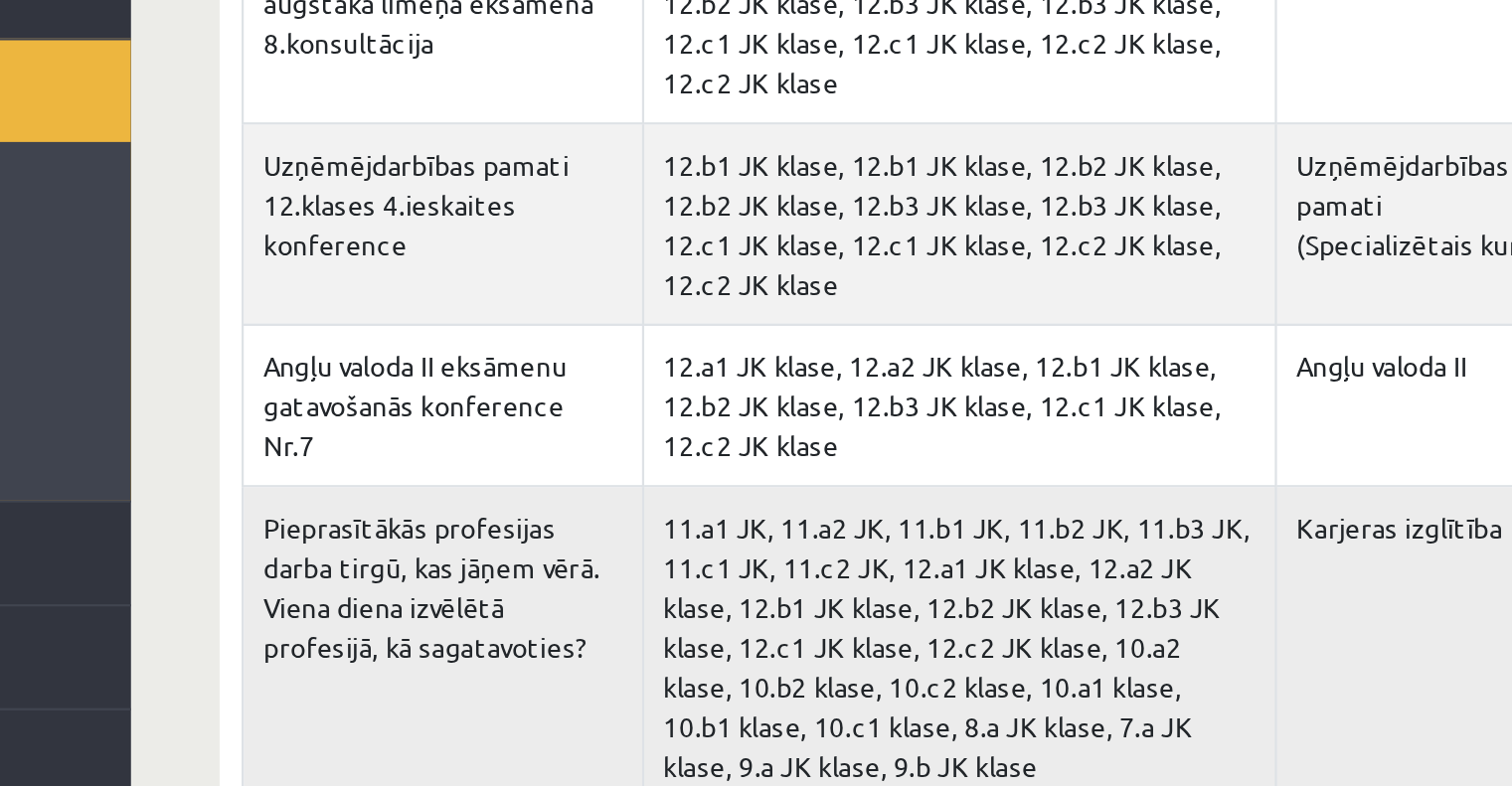 scroll, scrollTop: 1084, scrollLeft: 0, axis: vertical 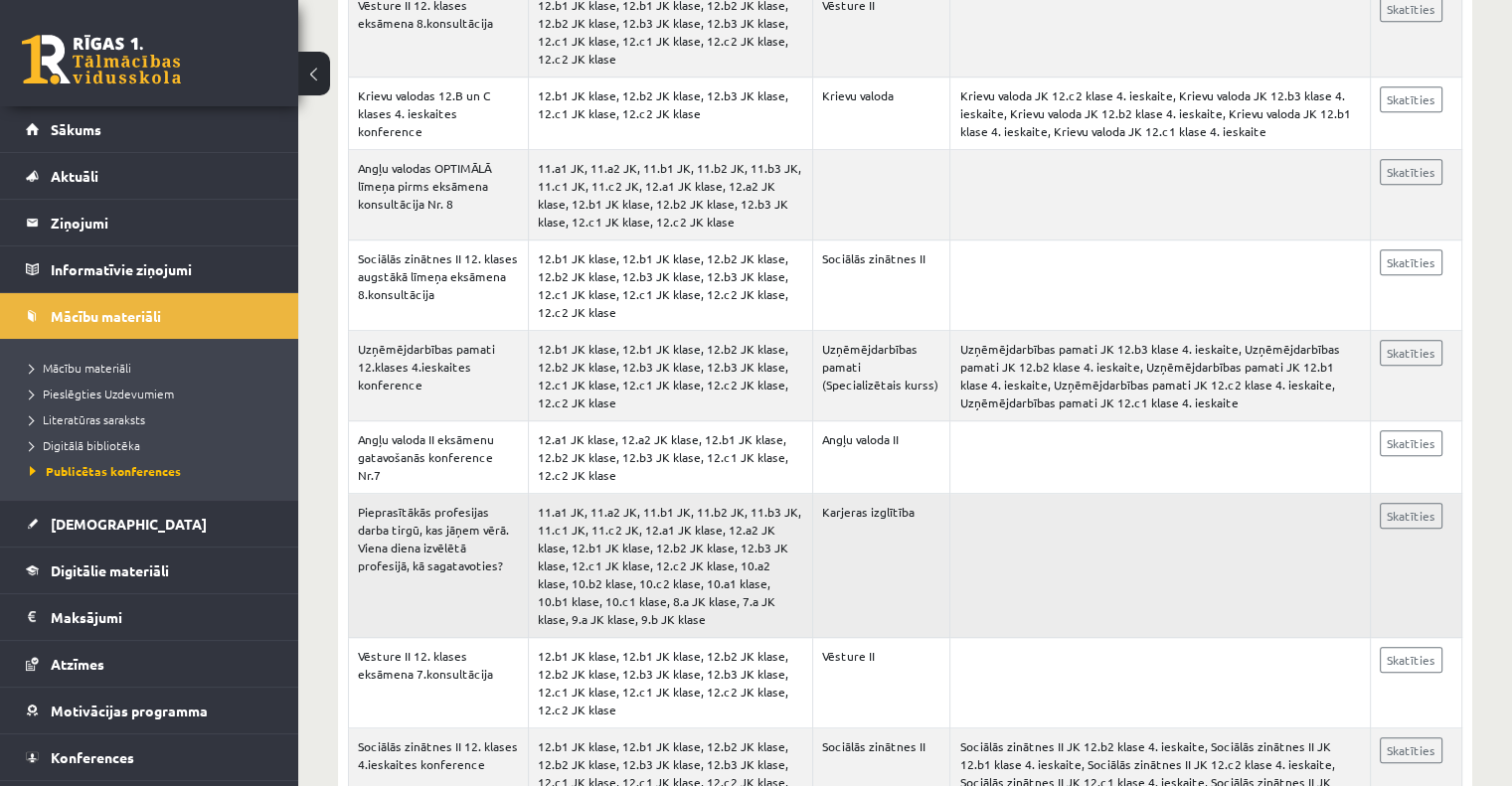 click on "Skatīties" at bounding box center [1416, 565] 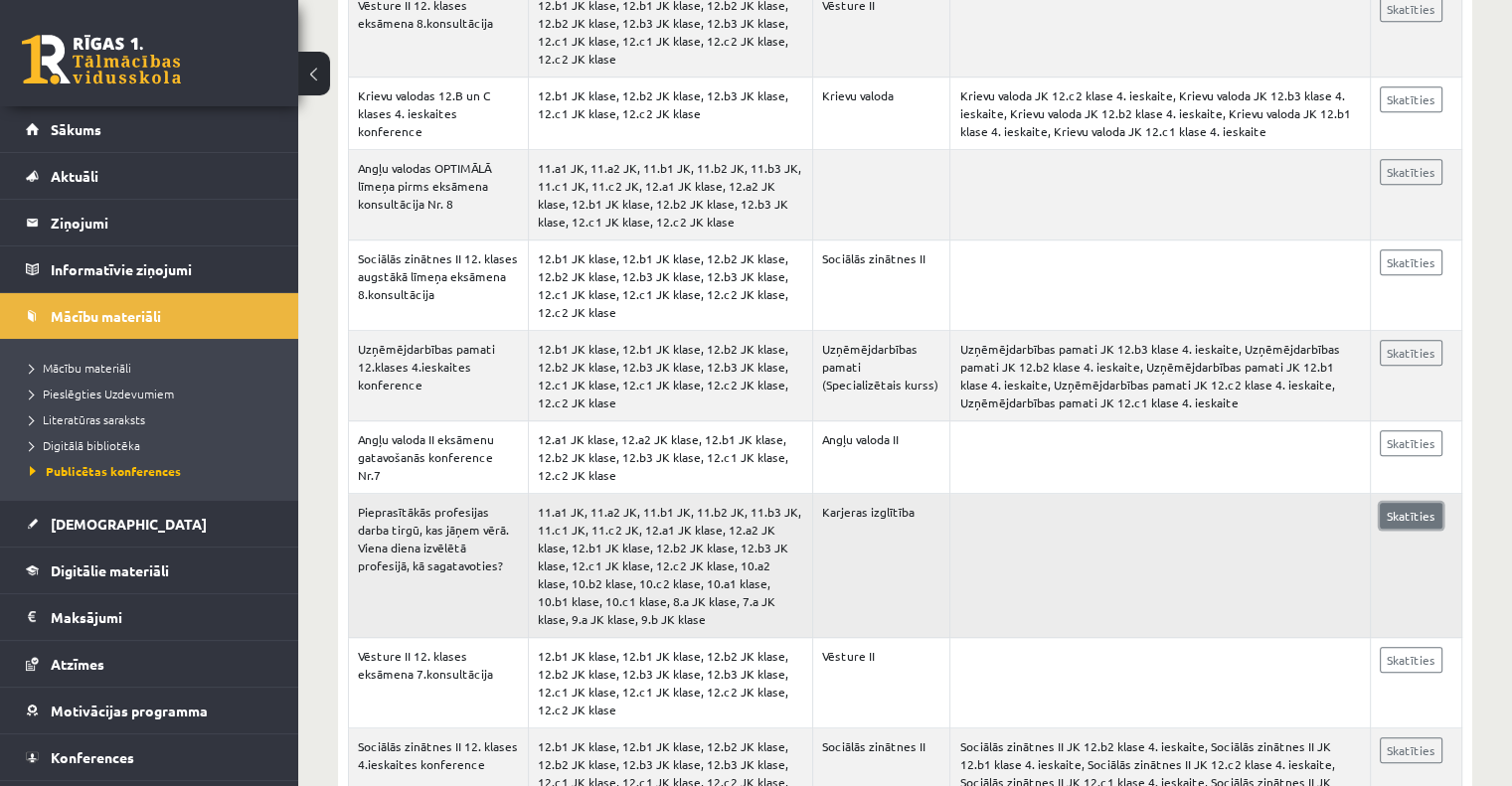 click on "Skatīties" at bounding box center (1411, 516) 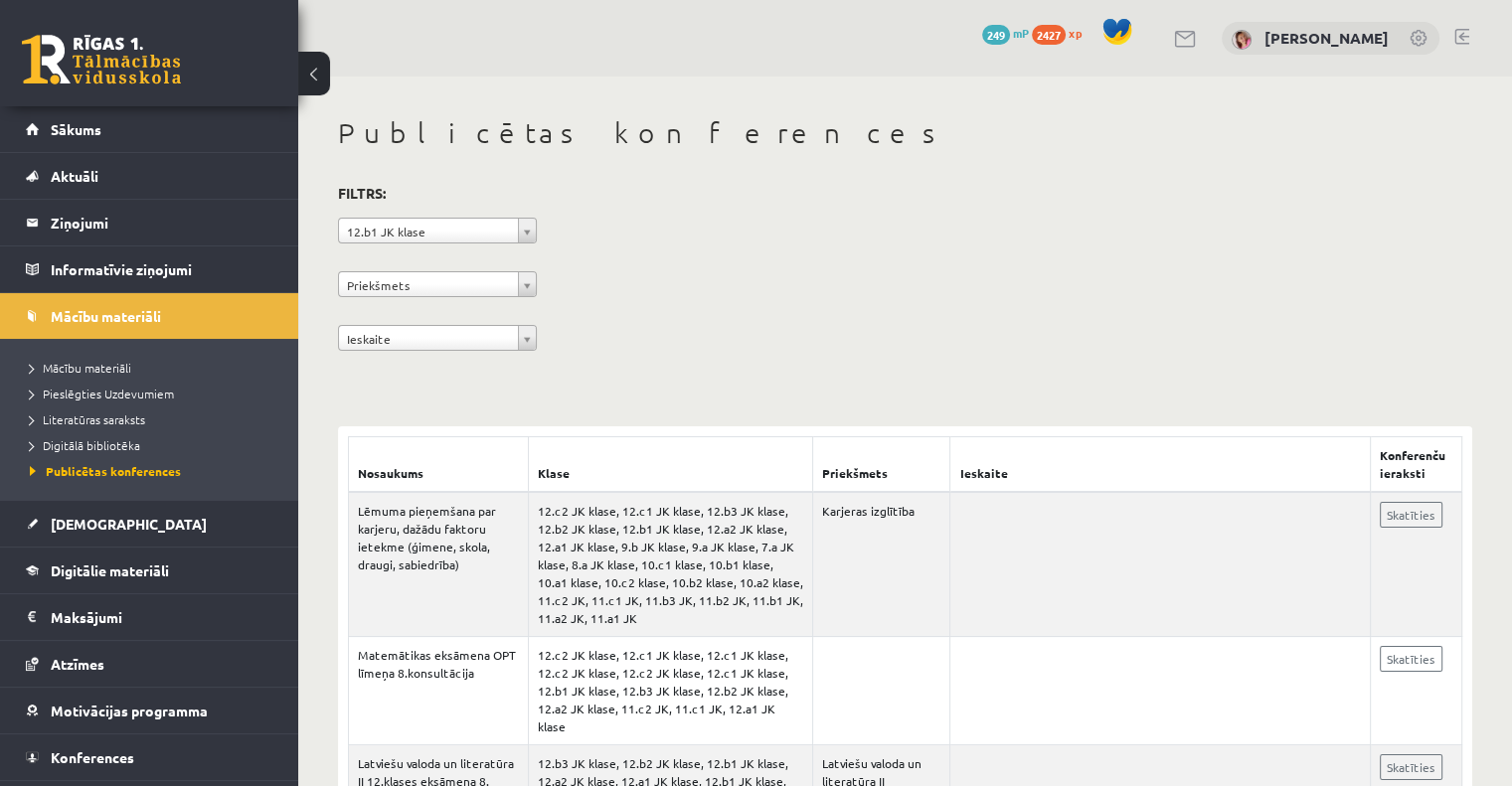 scroll, scrollTop: 0, scrollLeft: 0, axis: both 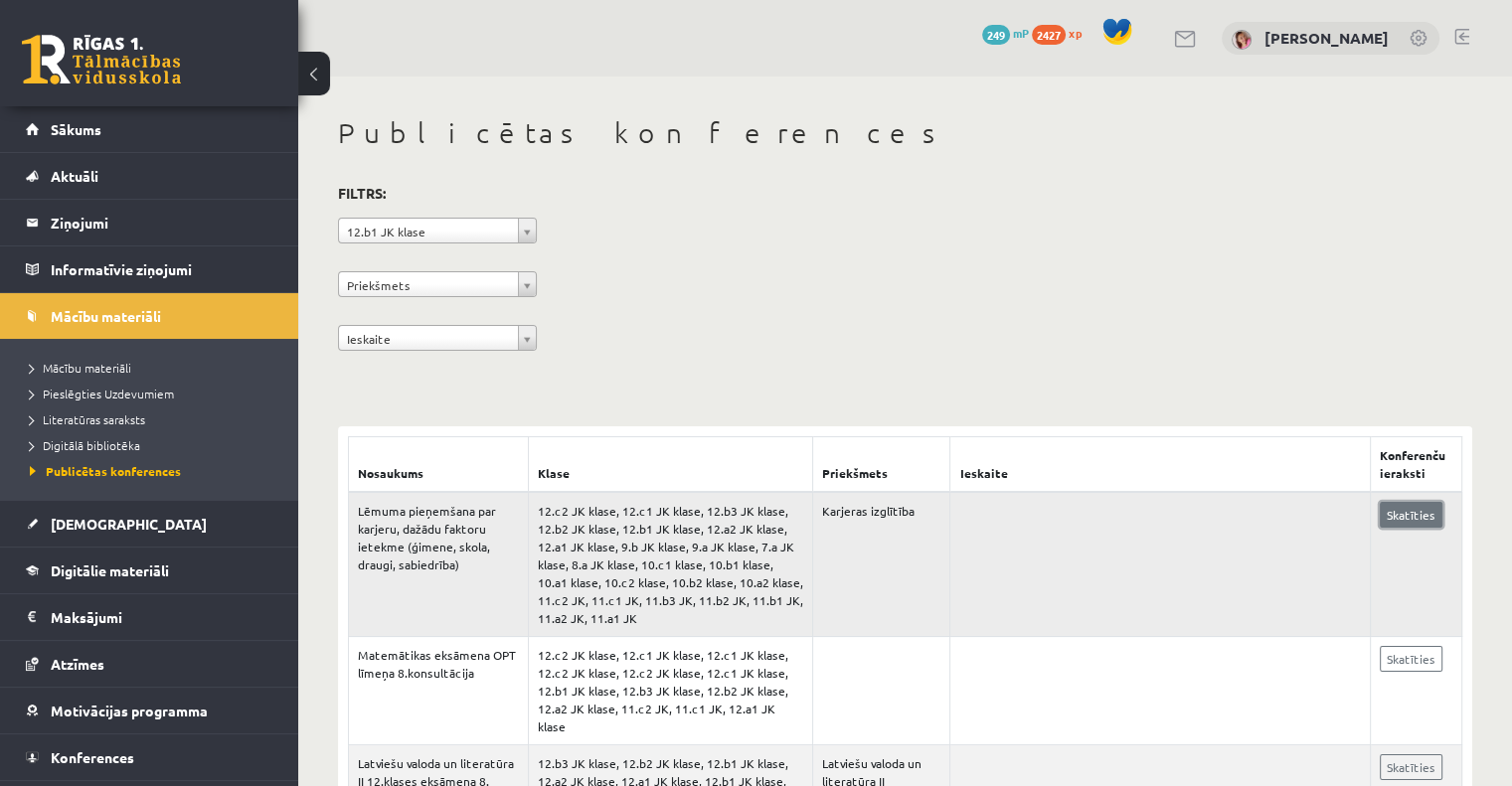 click on "Skatīties" at bounding box center [1411, 515] 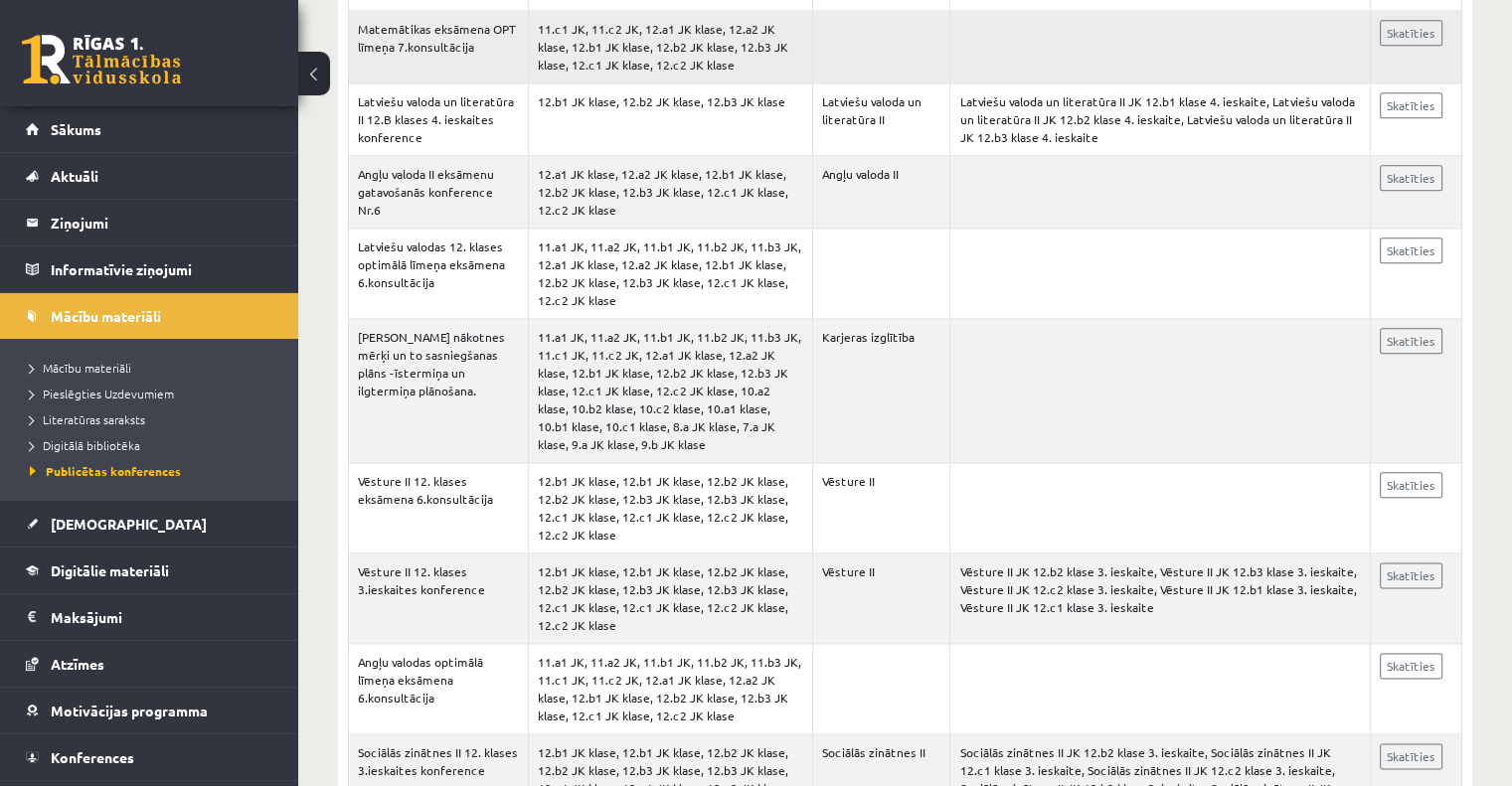 scroll, scrollTop: 2317, scrollLeft: 0, axis: vertical 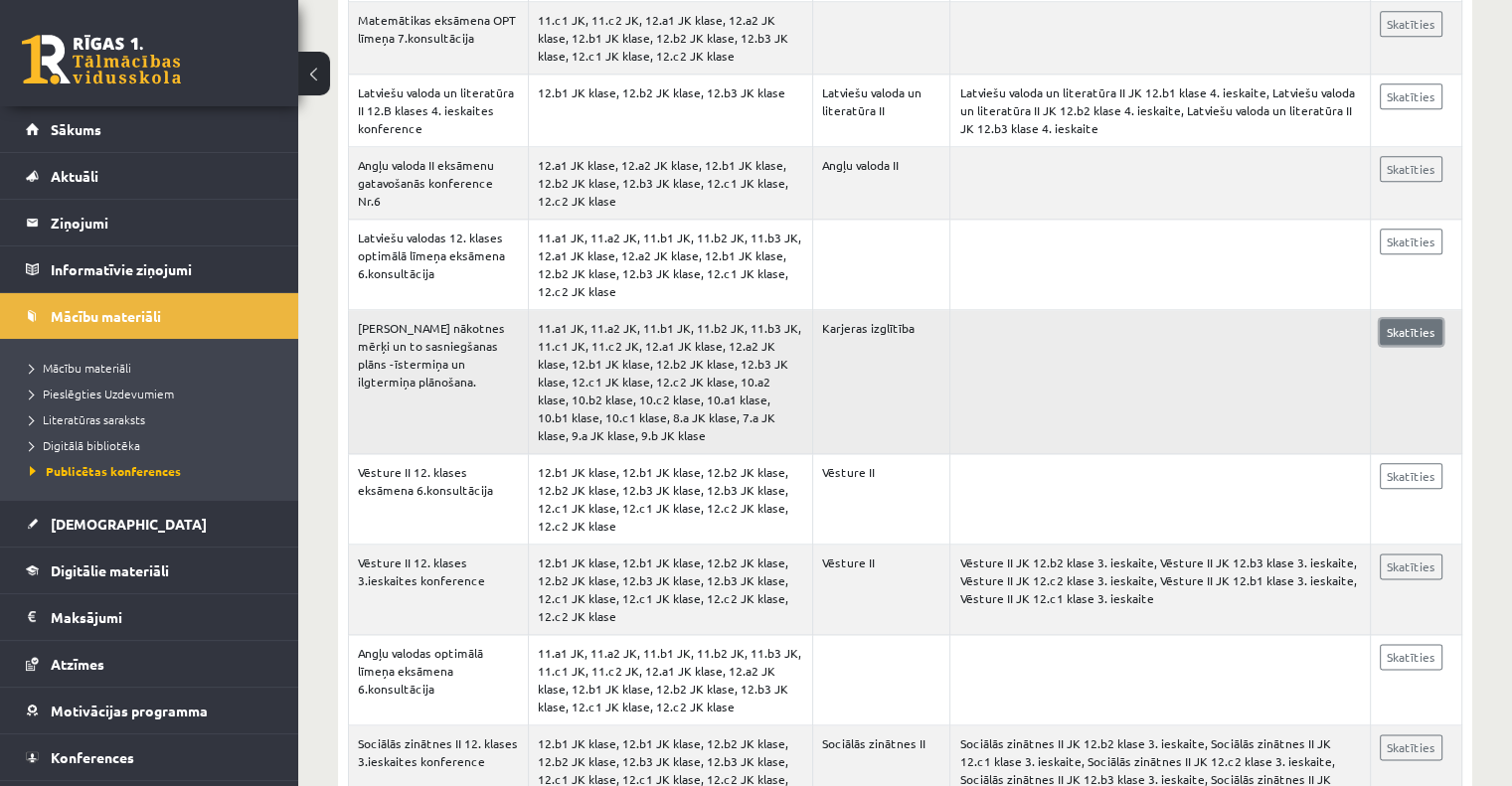 click on "Skatīties" at bounding box center (1411, 332) 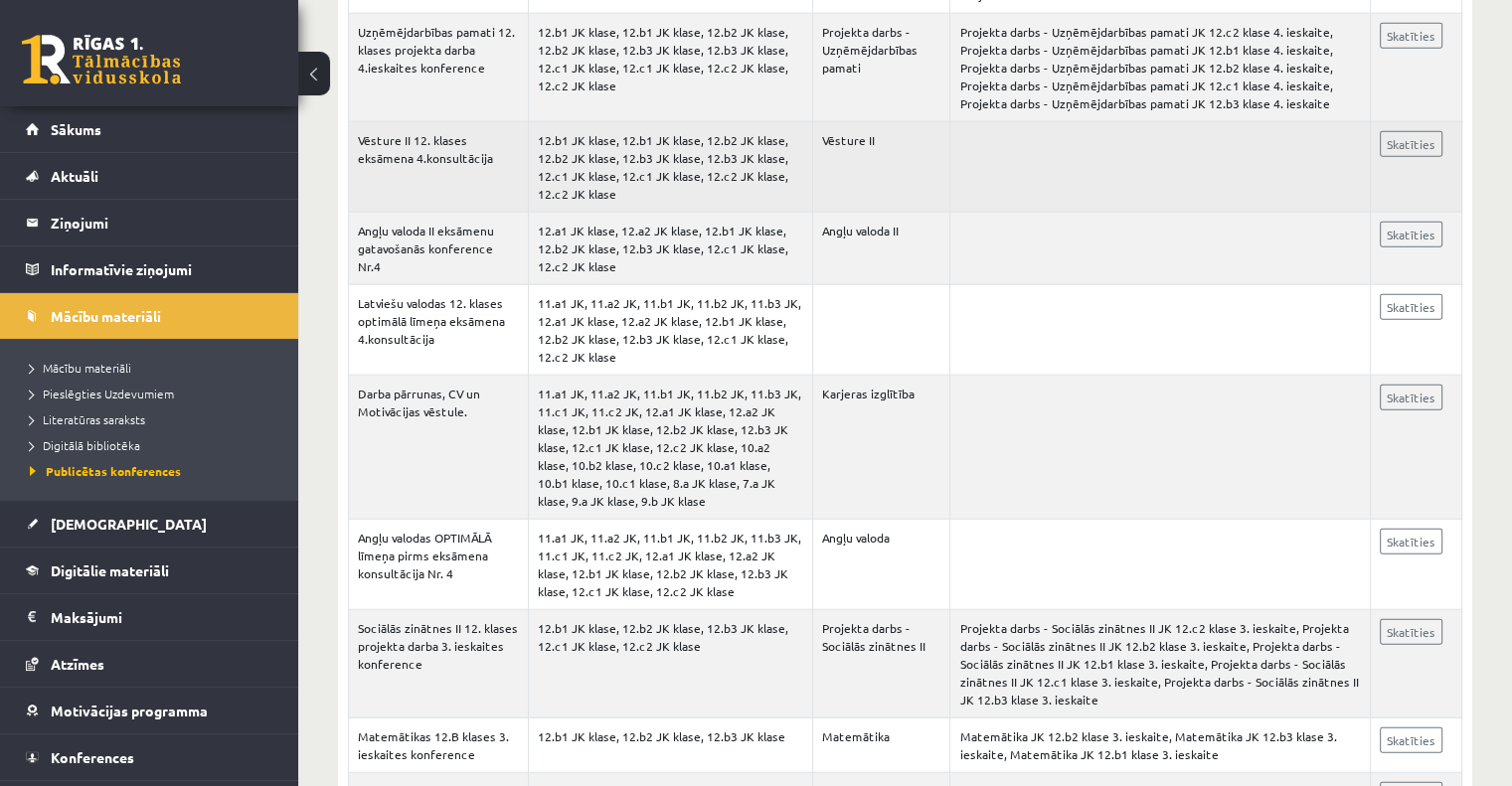 scroll, scrollTop: 4892, scrollLeft: 0, axis: vertical 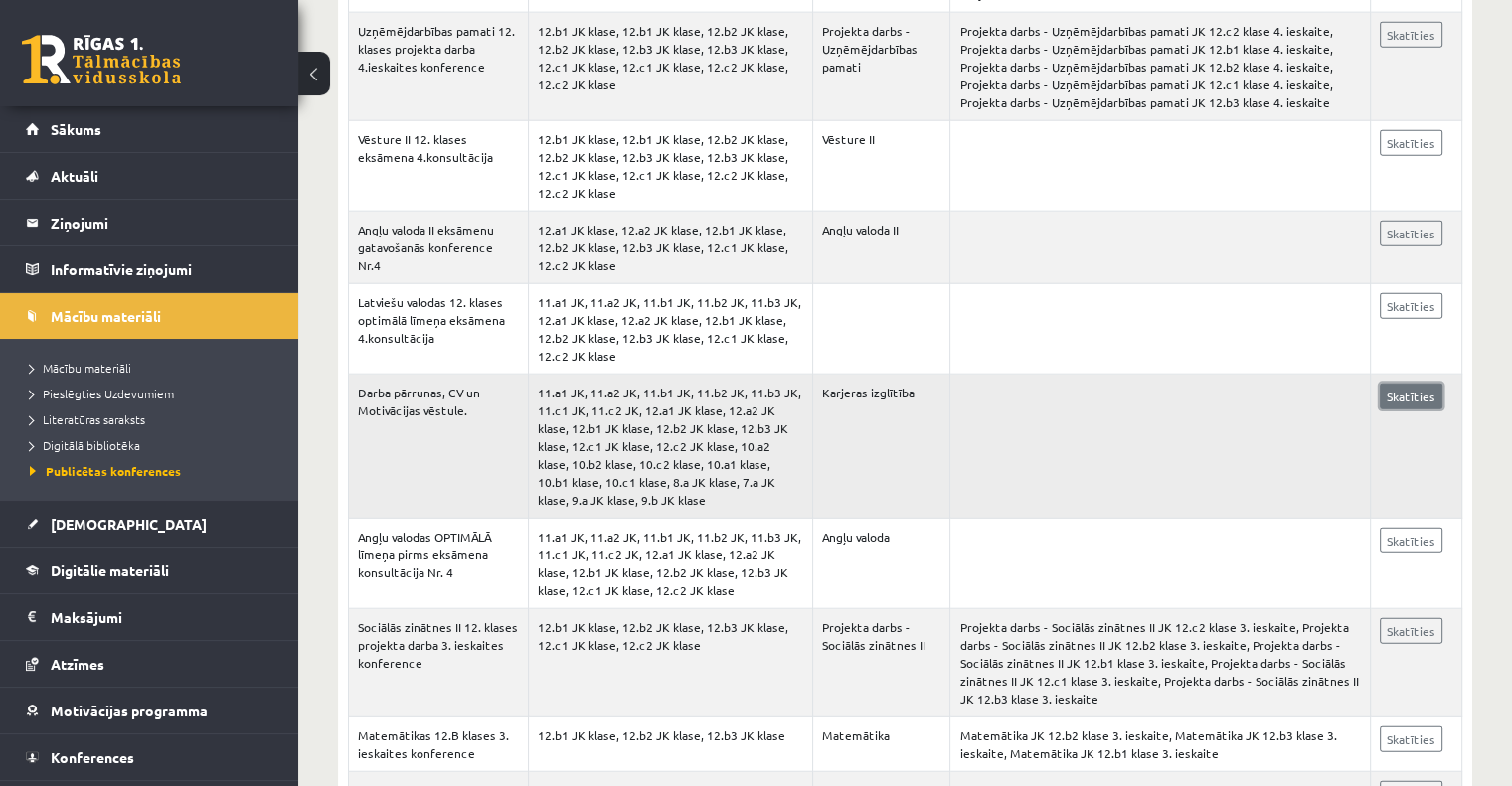 click on "Skatīties" at bounding box center (1411, 396) 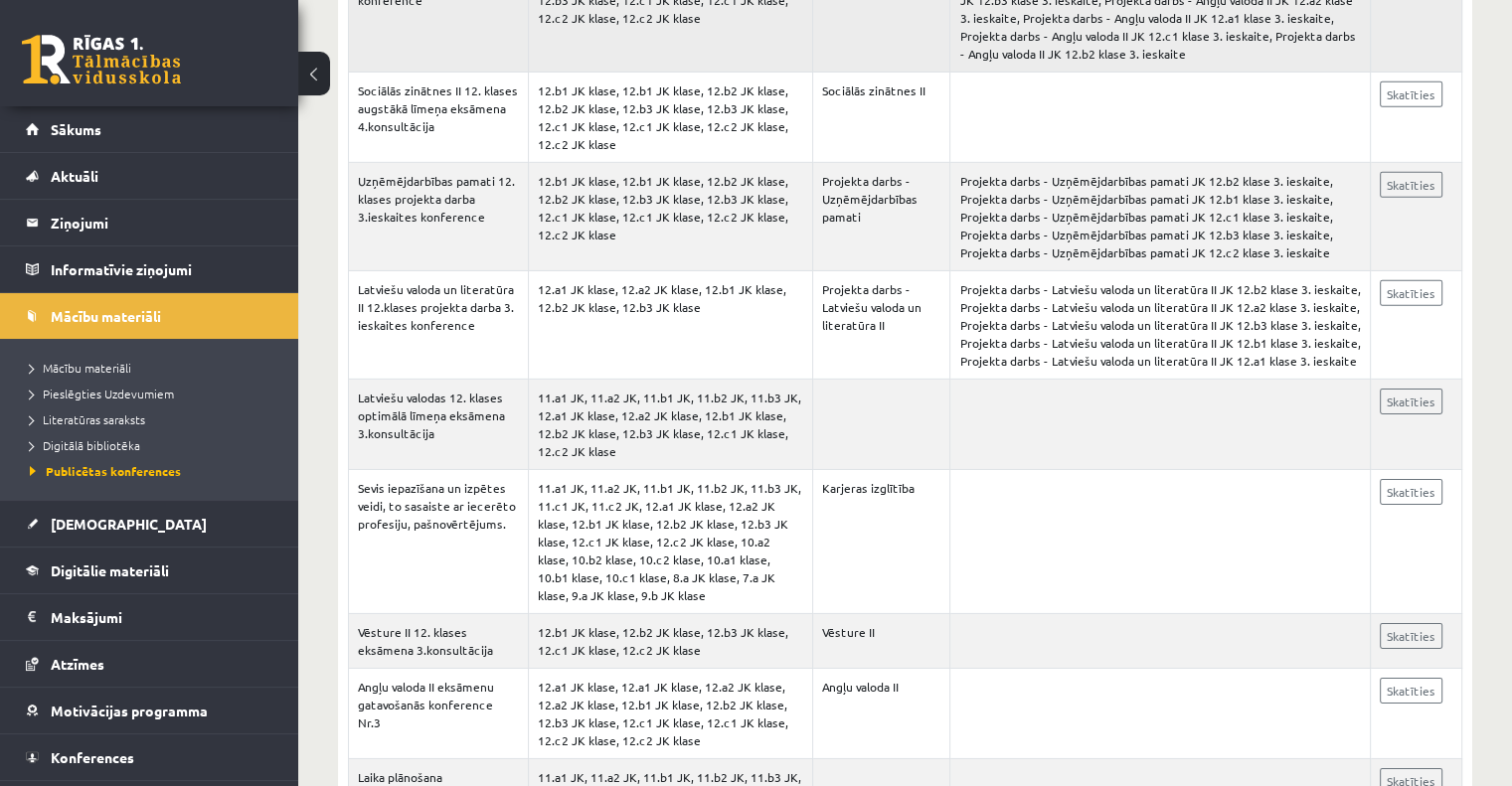 scroll, scrollTop: 6260, scrollLeft: 0, axis: vertical 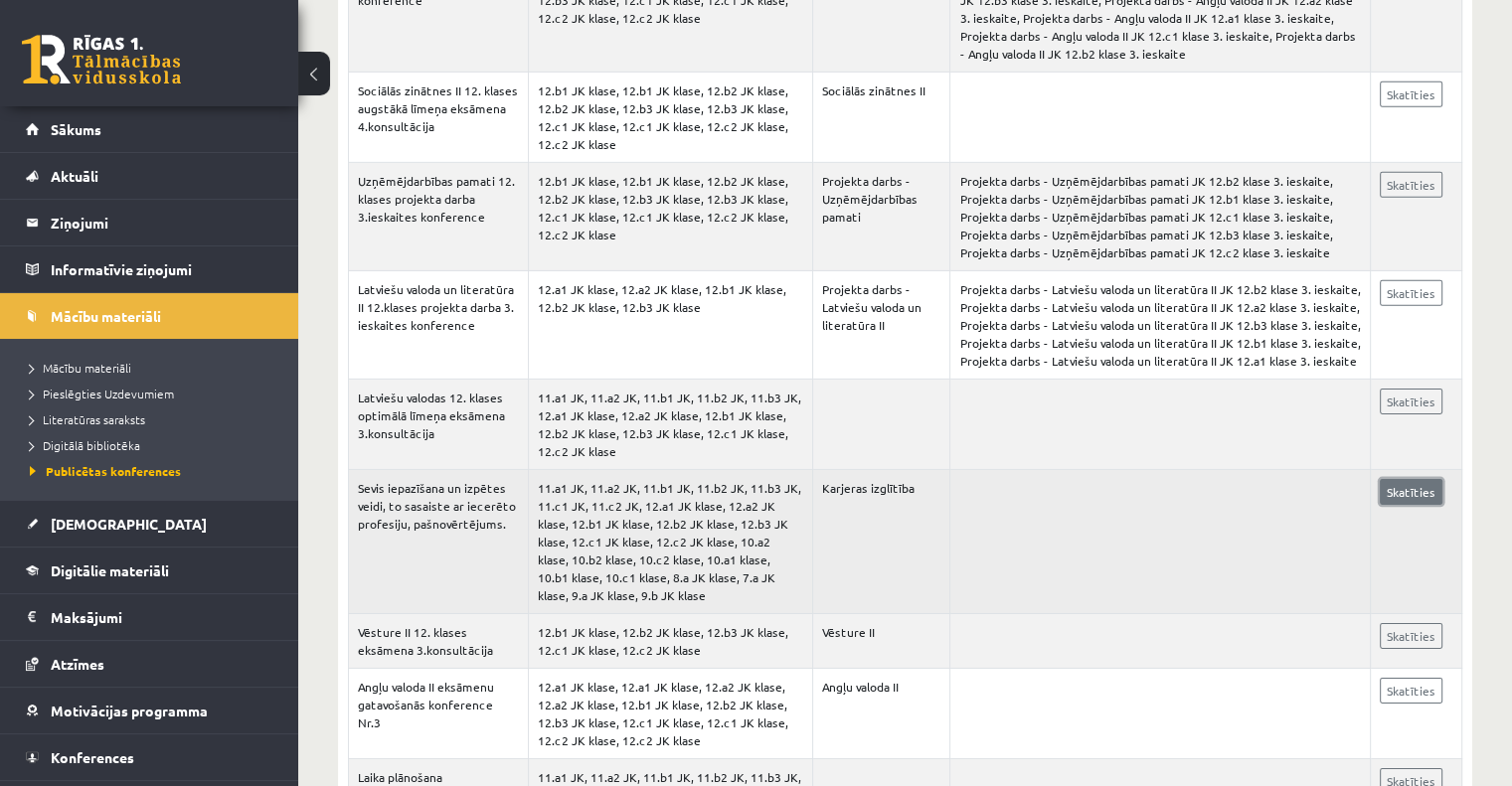 click on "Skatīties" at bounding box center (1411, 492) 